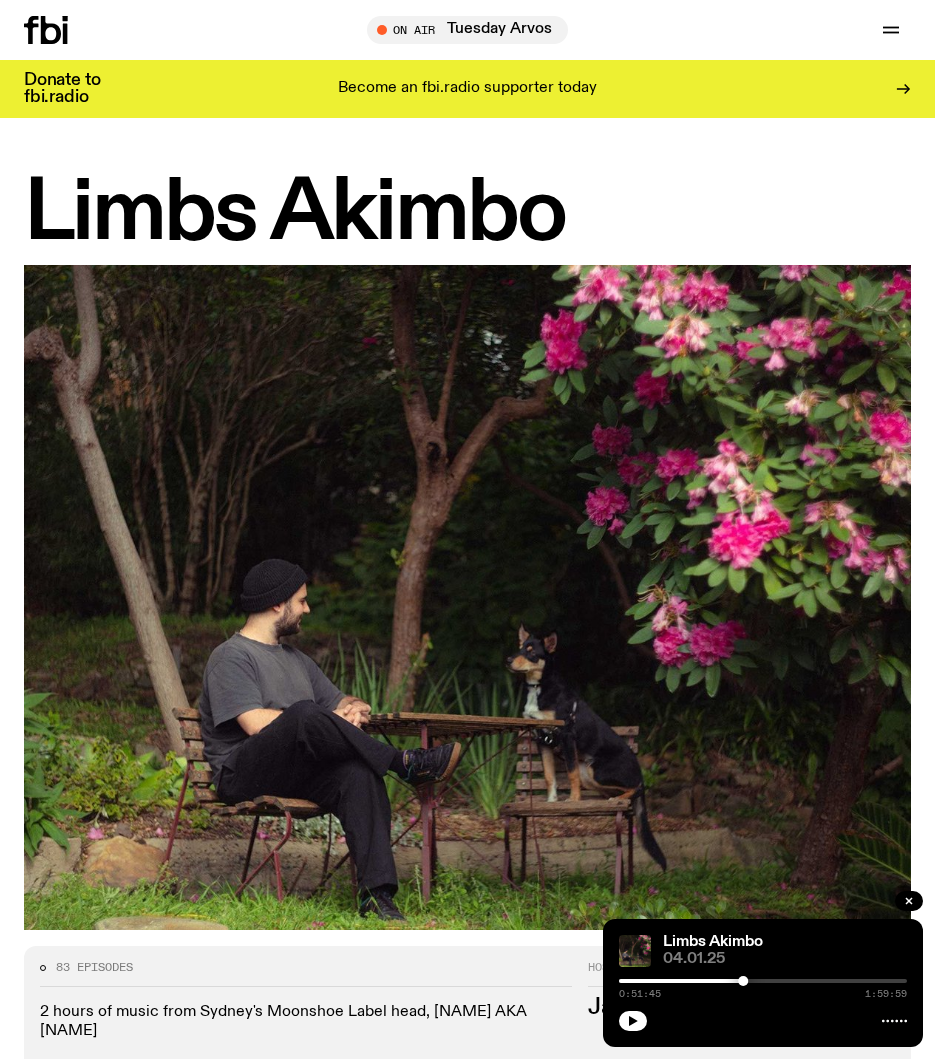 scroll, scrollTop: 3167, scrollLeft: 0, axis: vertical 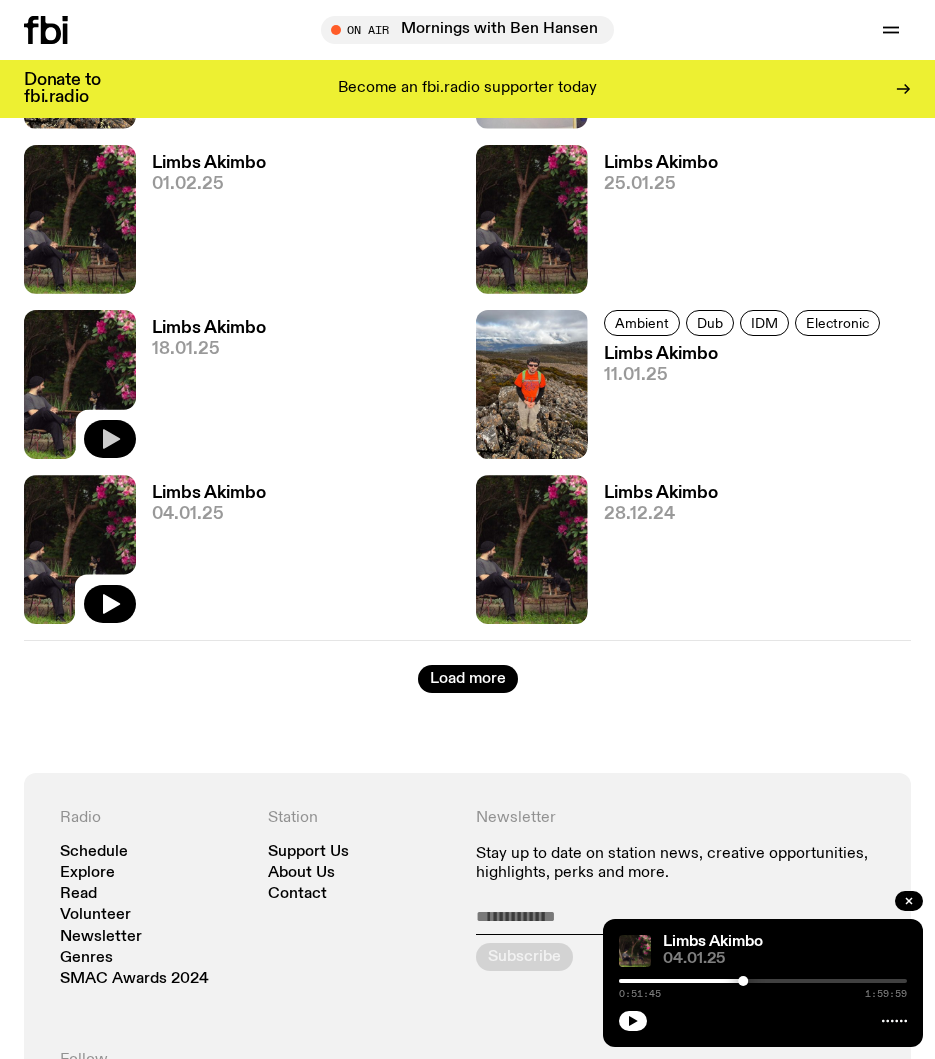 click 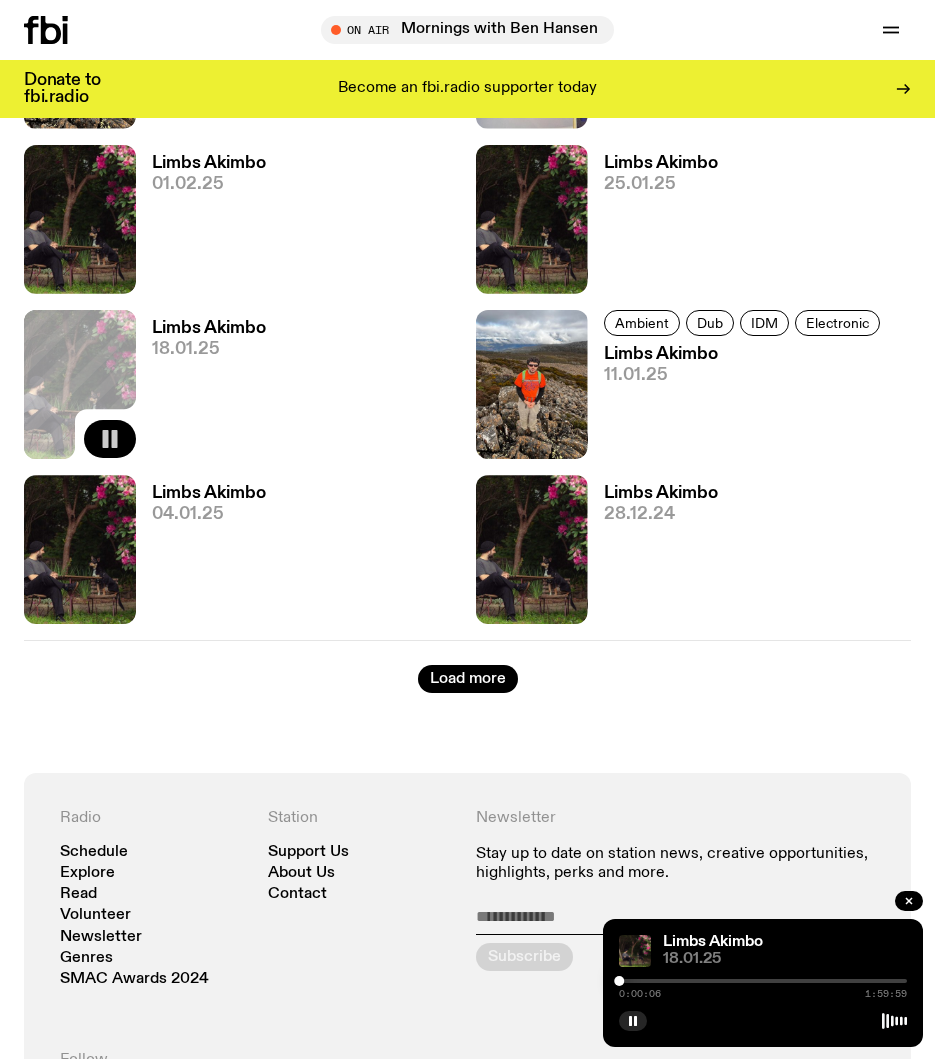 click at bounding box center (619, 981) 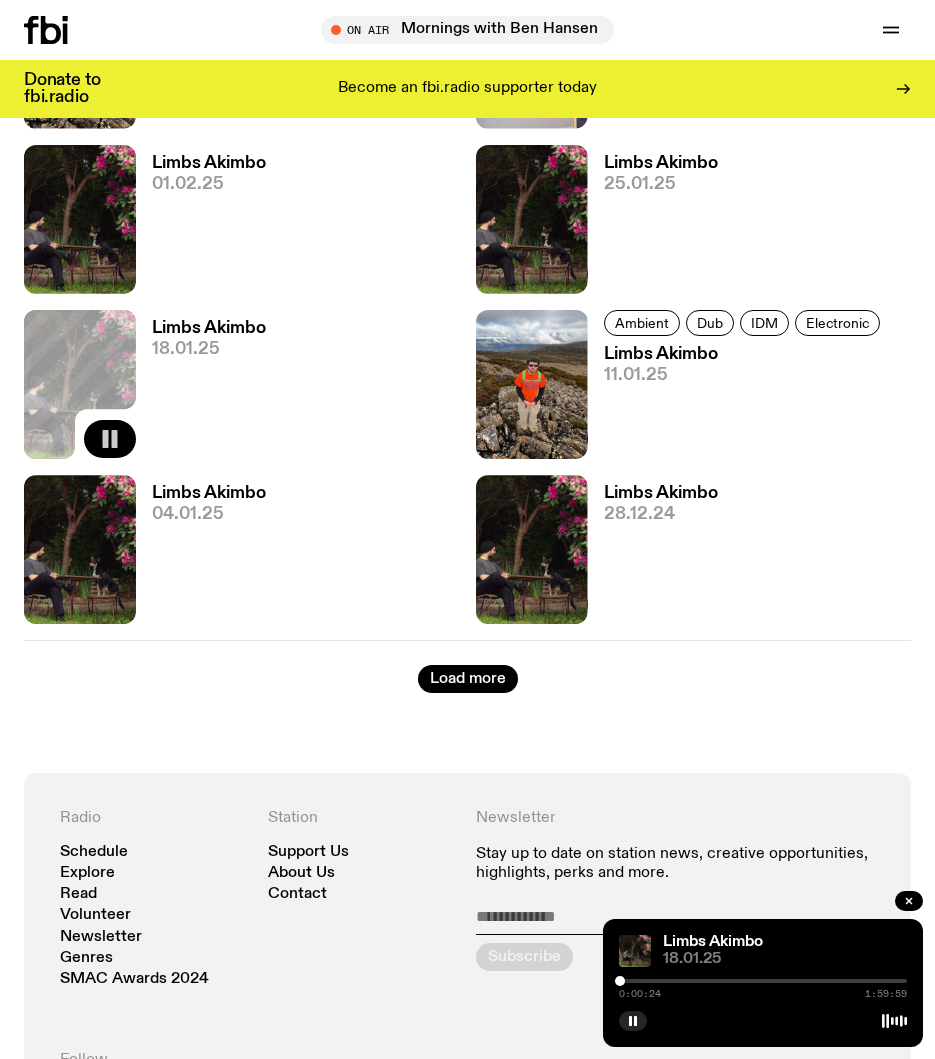 click at bounding box center [620, 981] 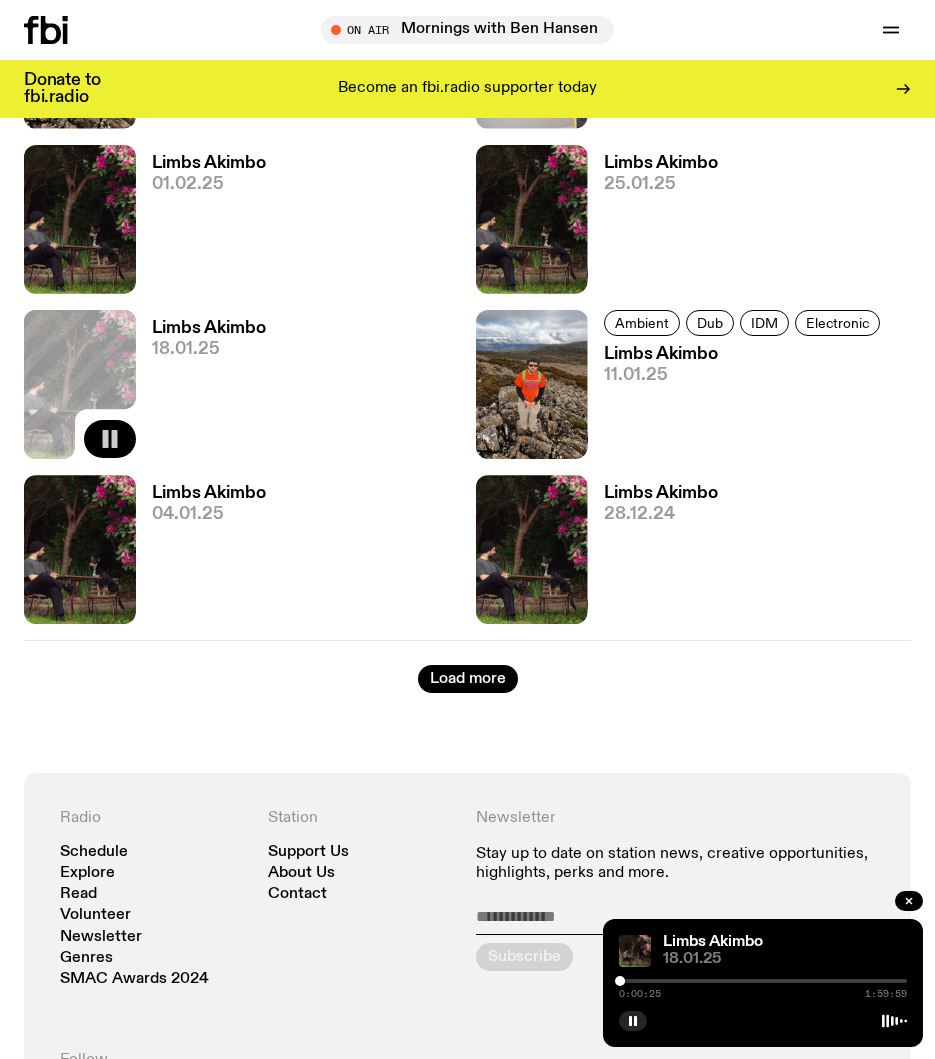 click at bounding box center [620, 981] 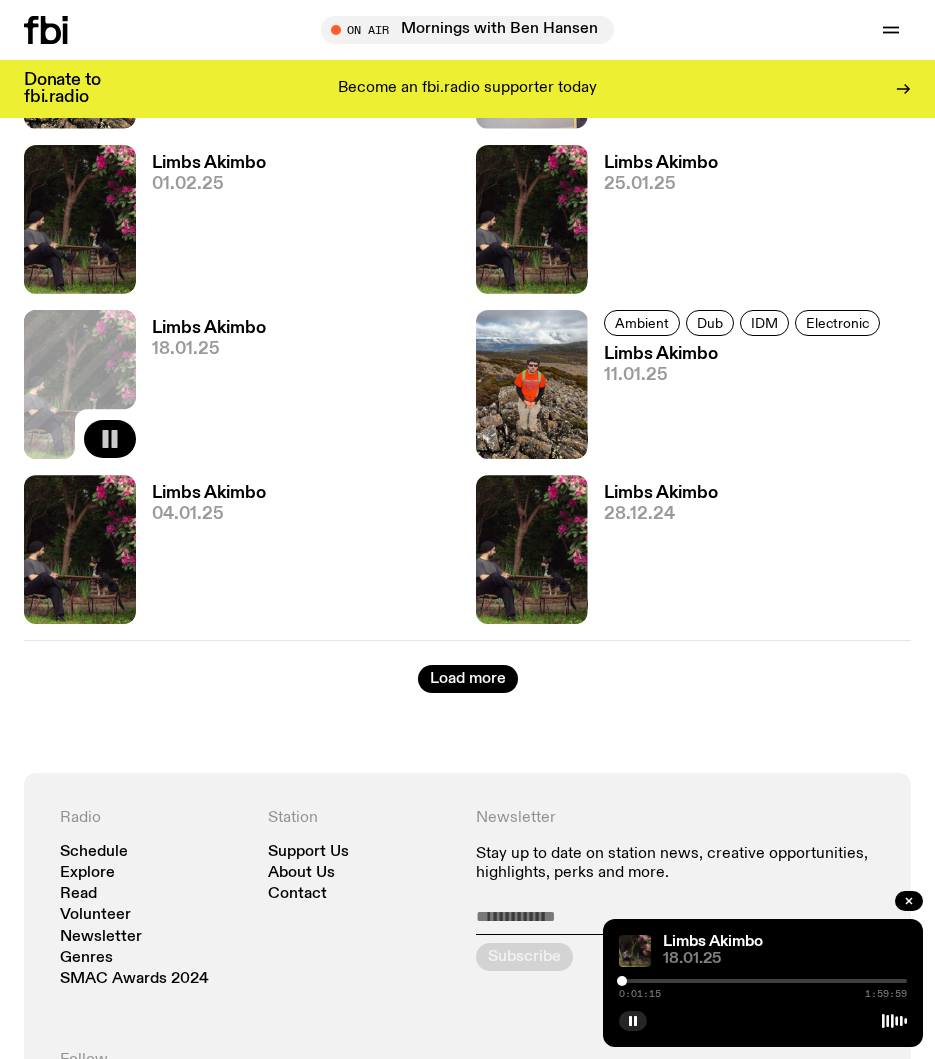 click at bounding box center [622, 981] 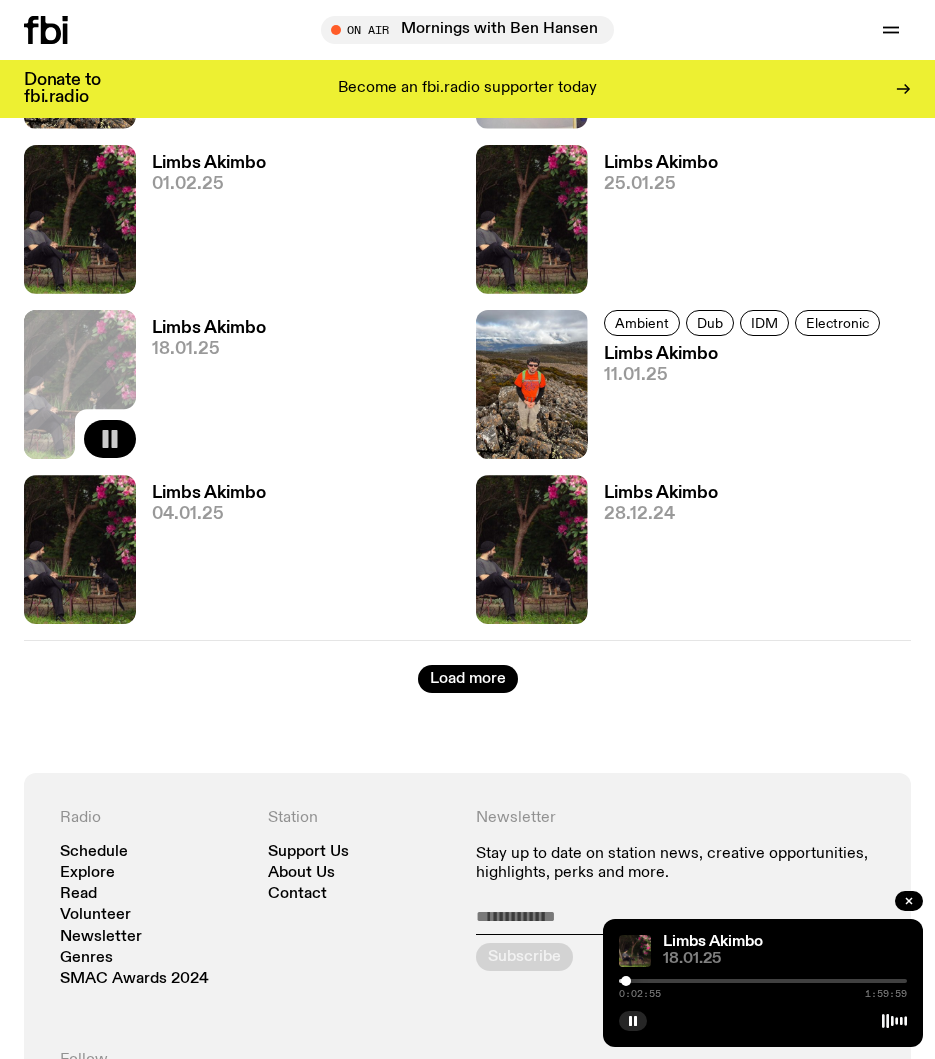 click at bounding box center [763, 981] 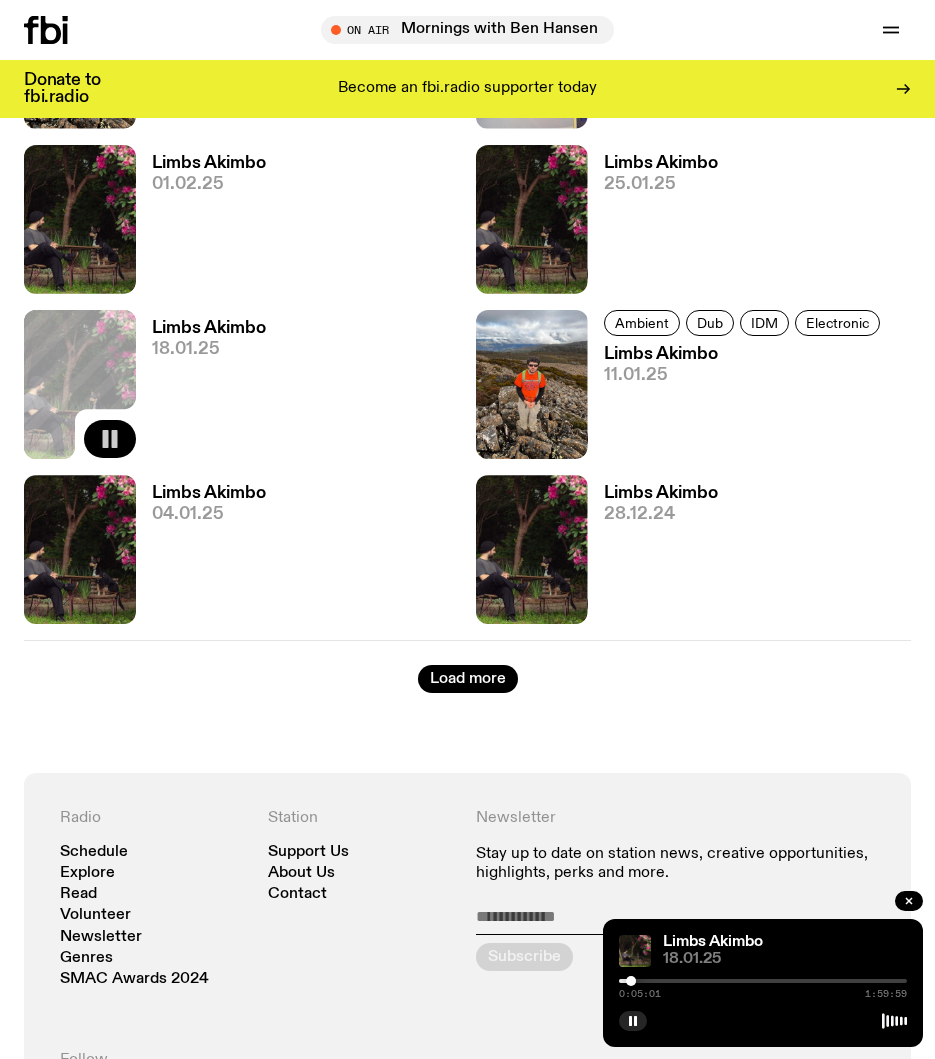 click at bounding box center [763, 981] 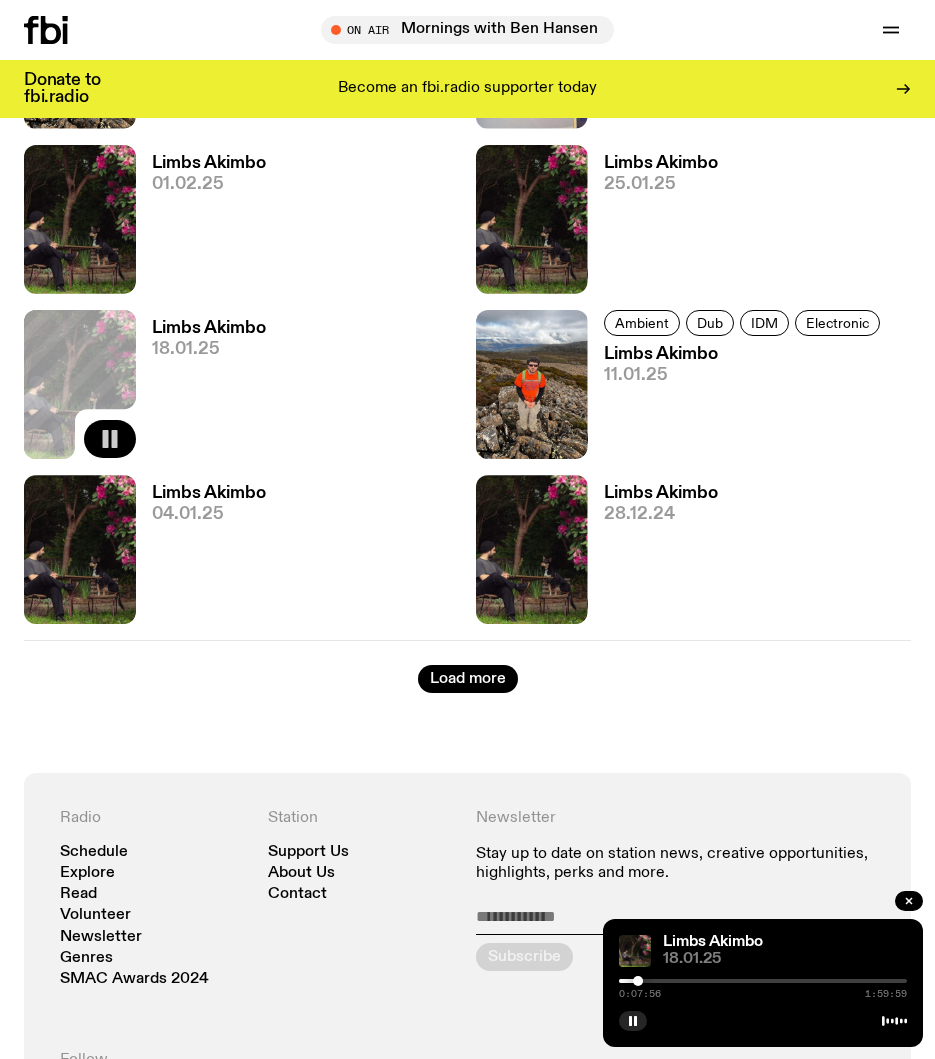 click at bounding box center (763, 981) 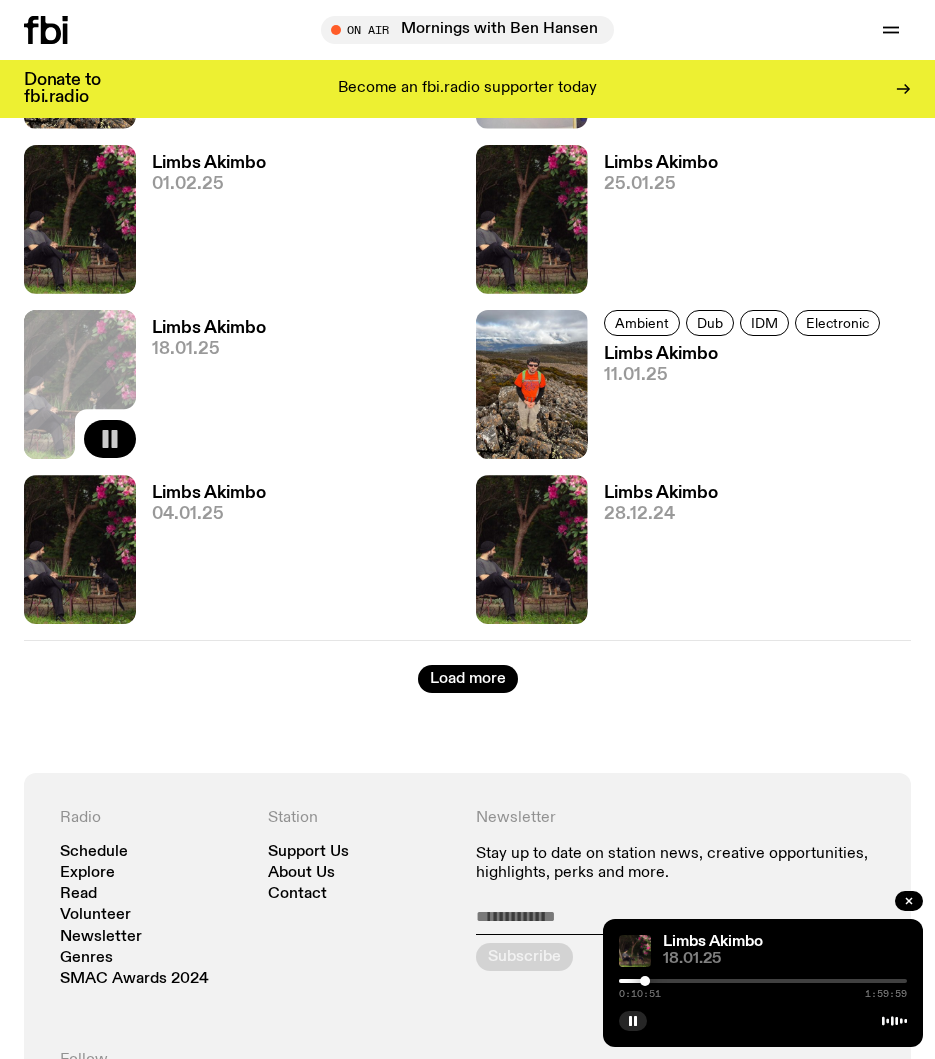 click at bounding box center [763, 981] 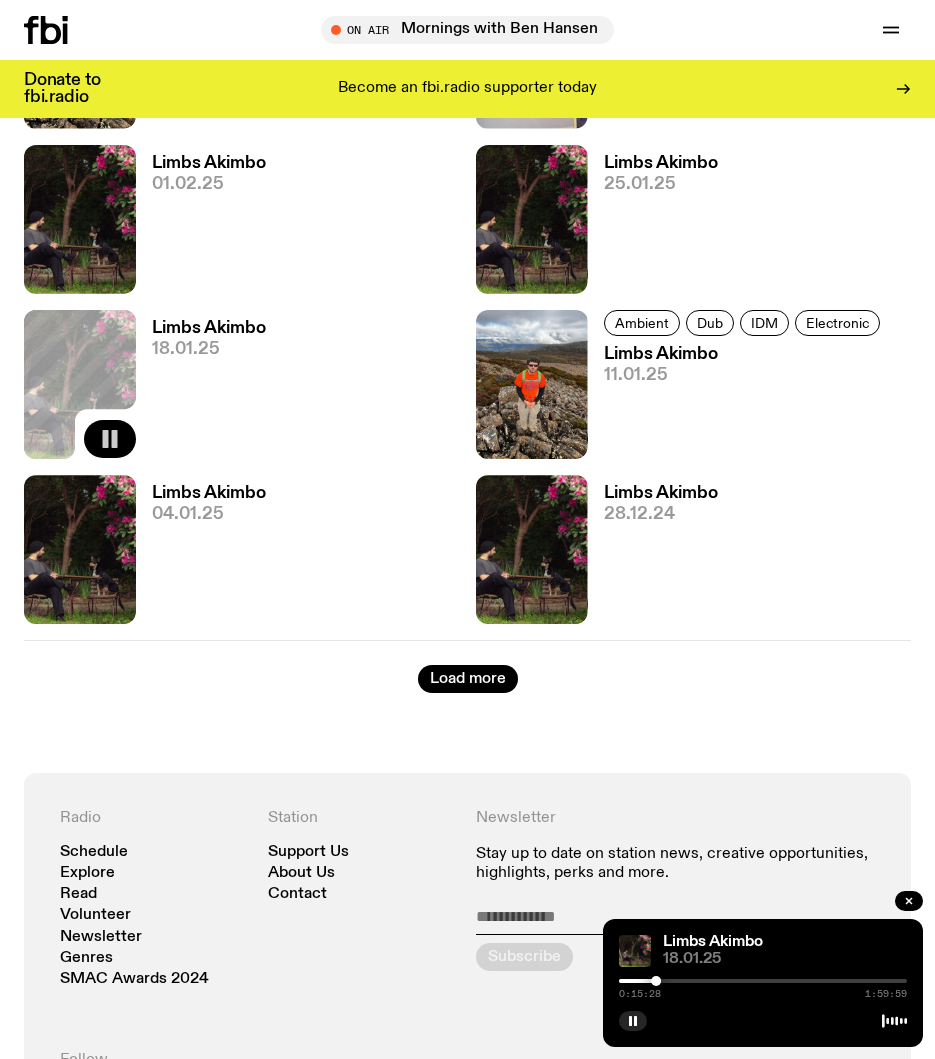 click at bounding box center (763, 981) 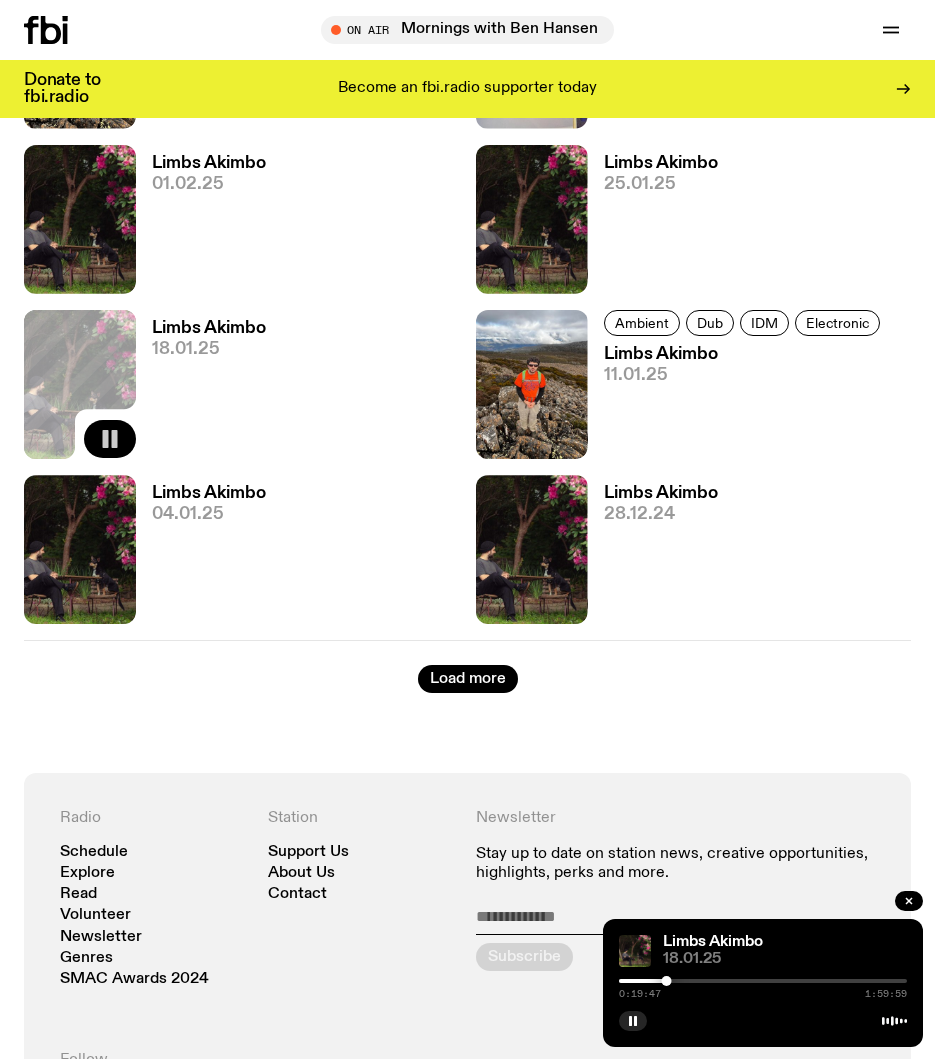 click at bounding box center (763, 981) 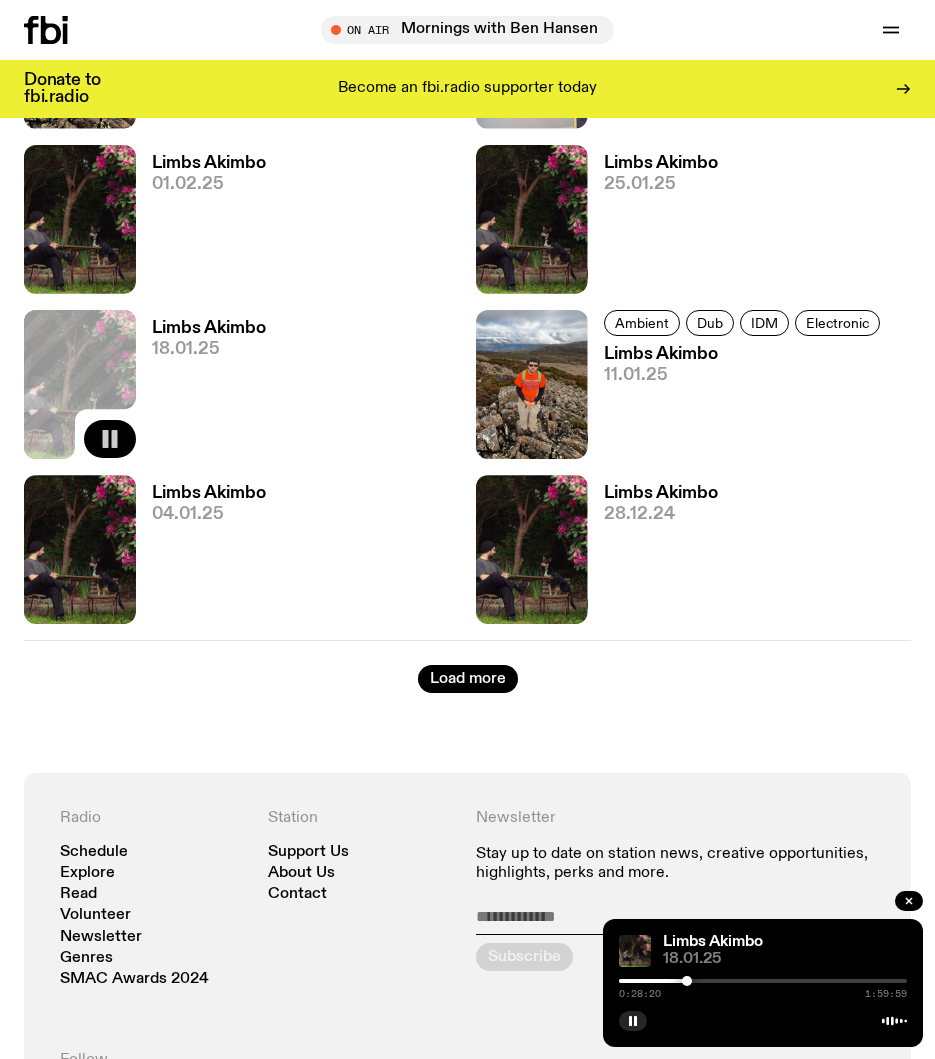 click at bounding box center (763, 981) 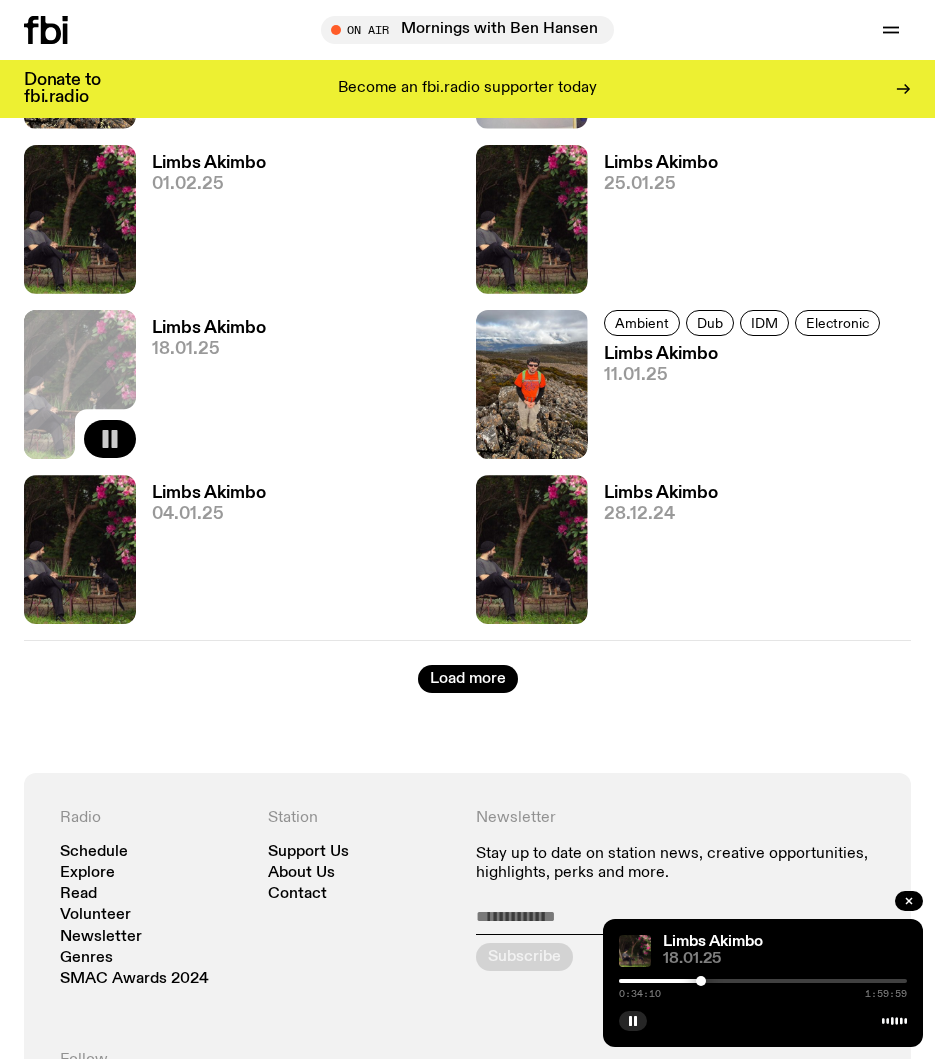 click at bounding box center (763, 981) 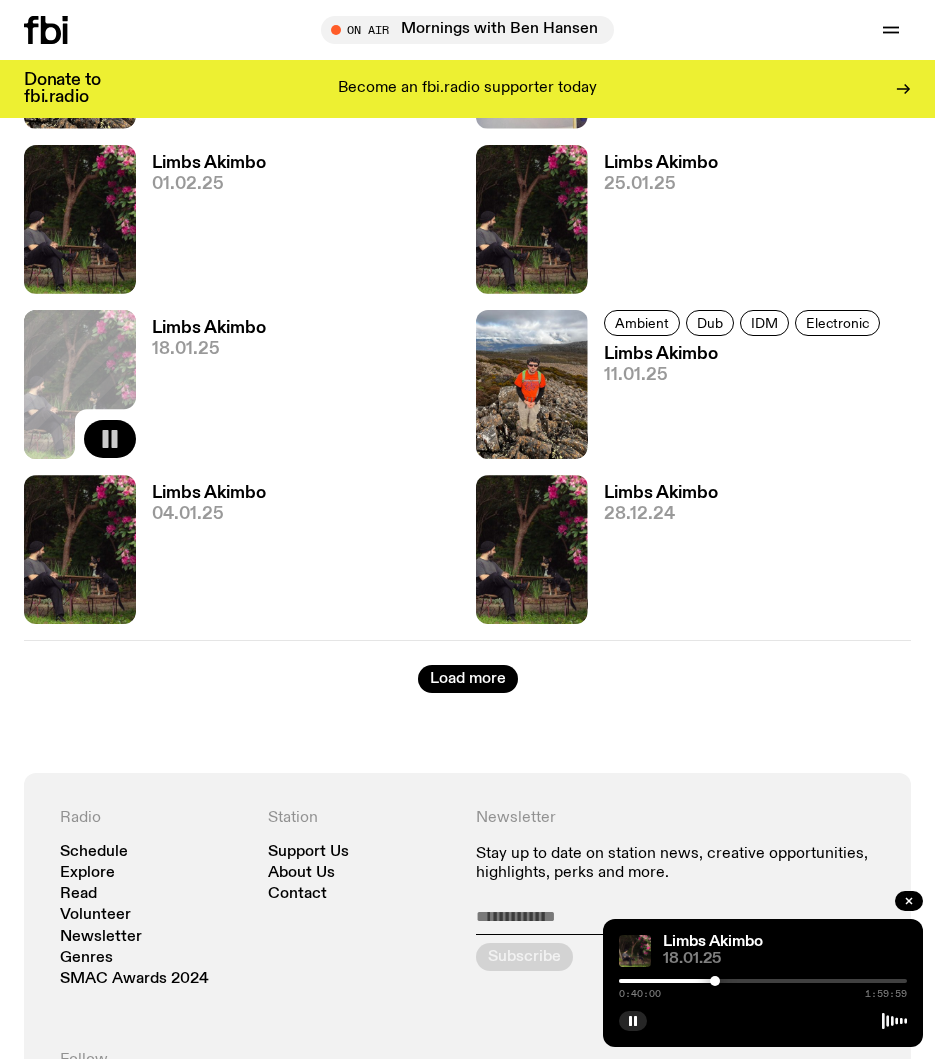 click at bounding box center (763, 981) 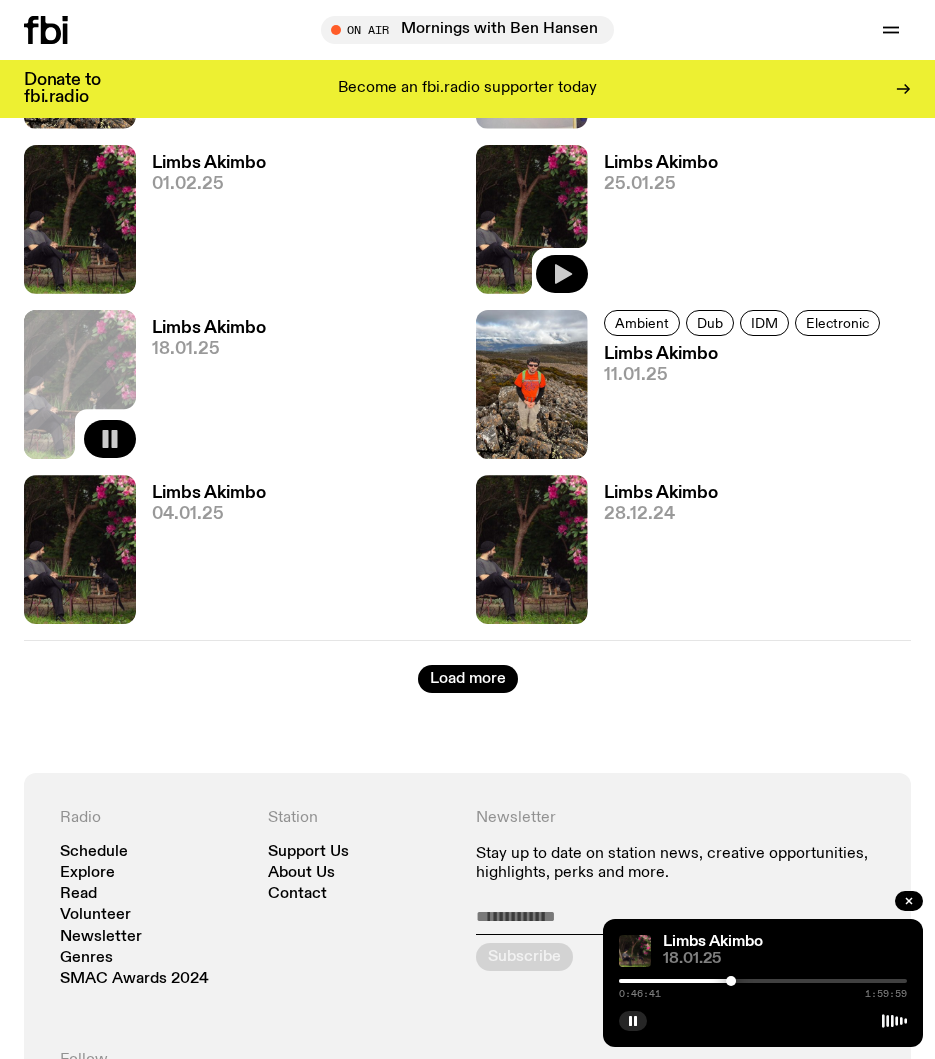 click 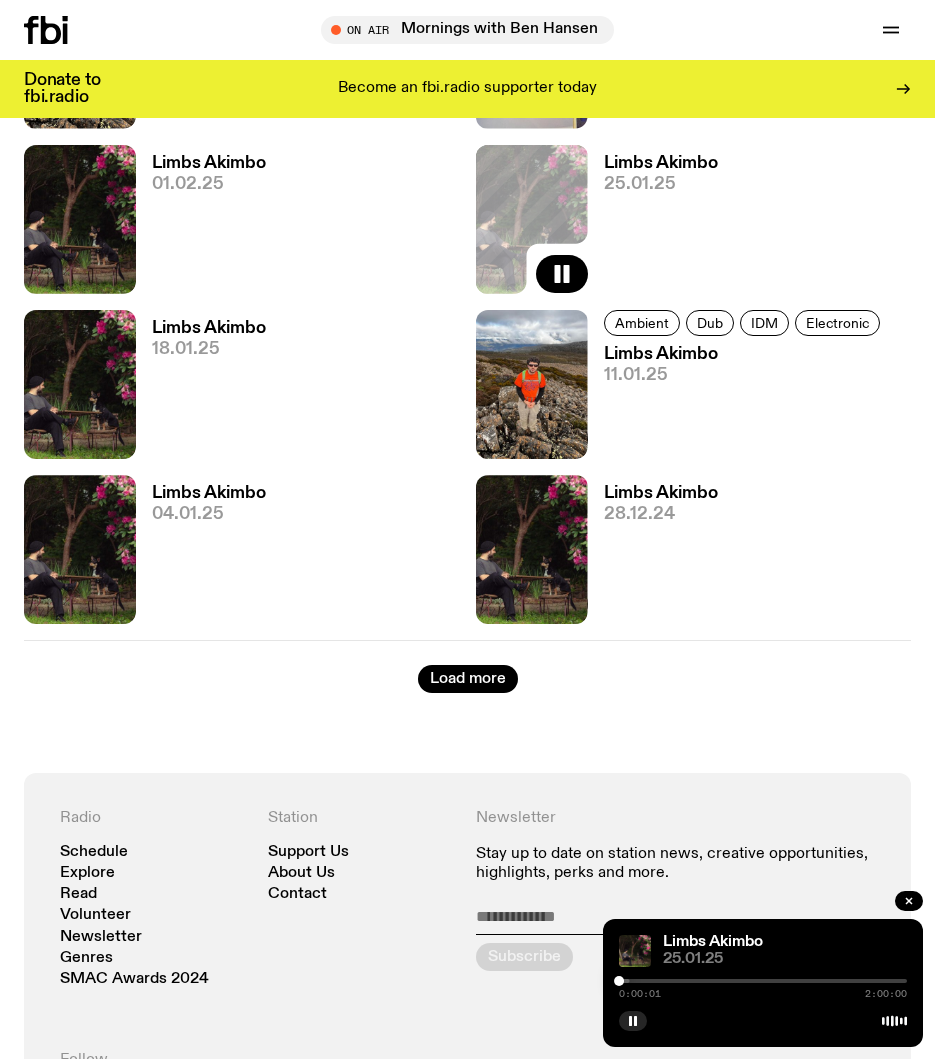 click at bounding box center [486, 981] 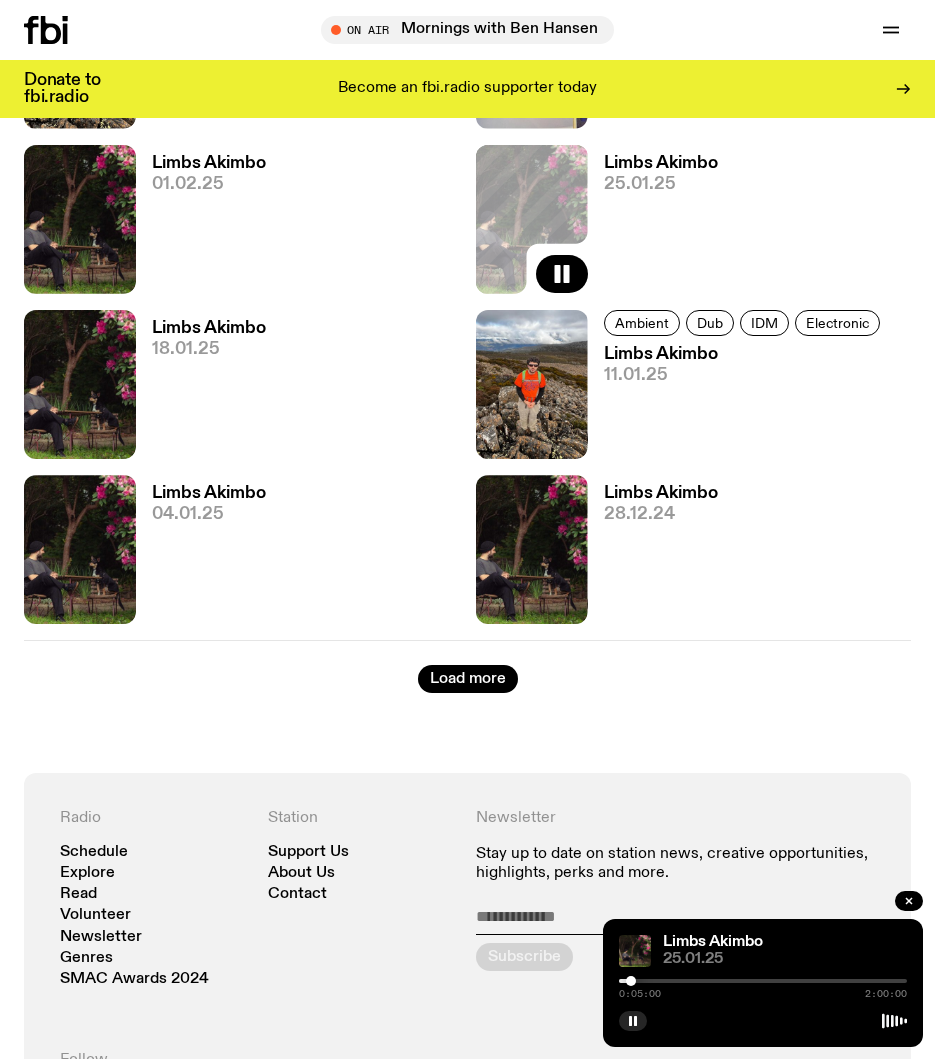 click at bounding box center [631, 981] 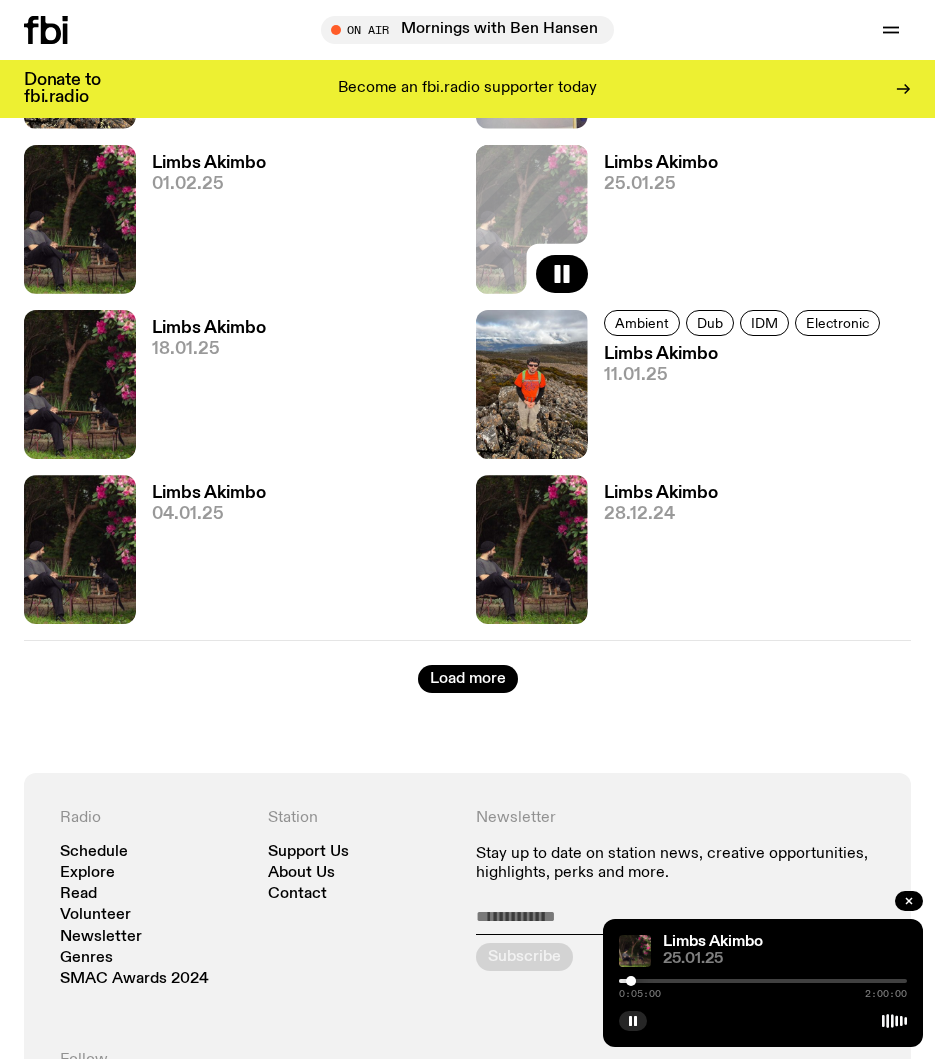 click on "[TIME] [TIME]" at bounding box center (763, 987) 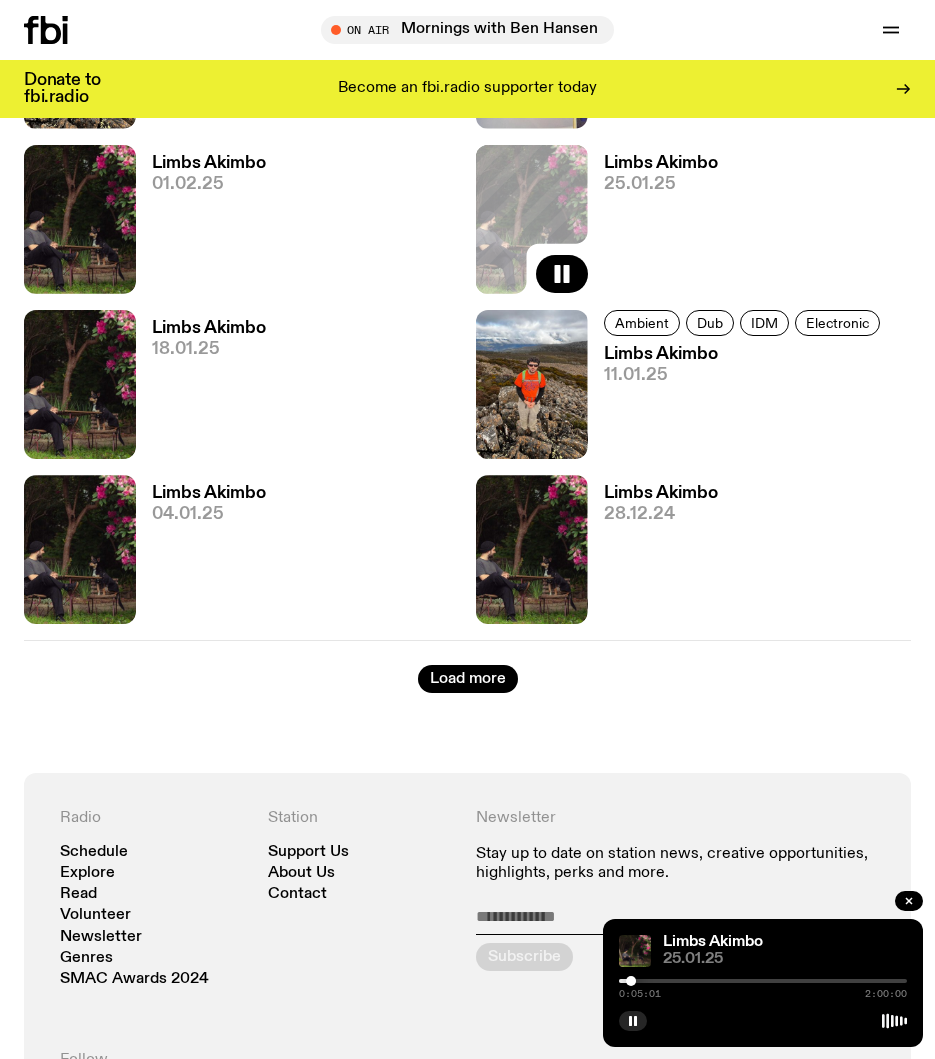 click at bounding box center (763, 981) 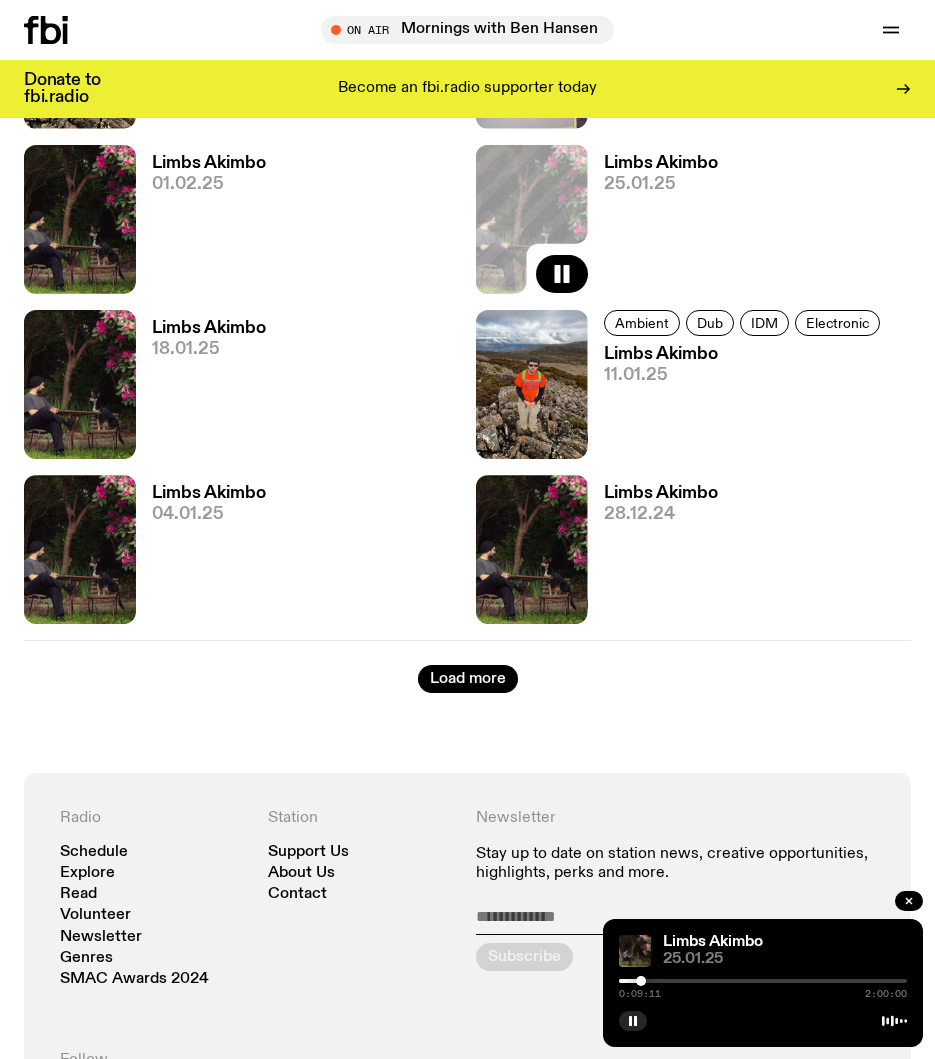 click at bounding box center [497, 981] 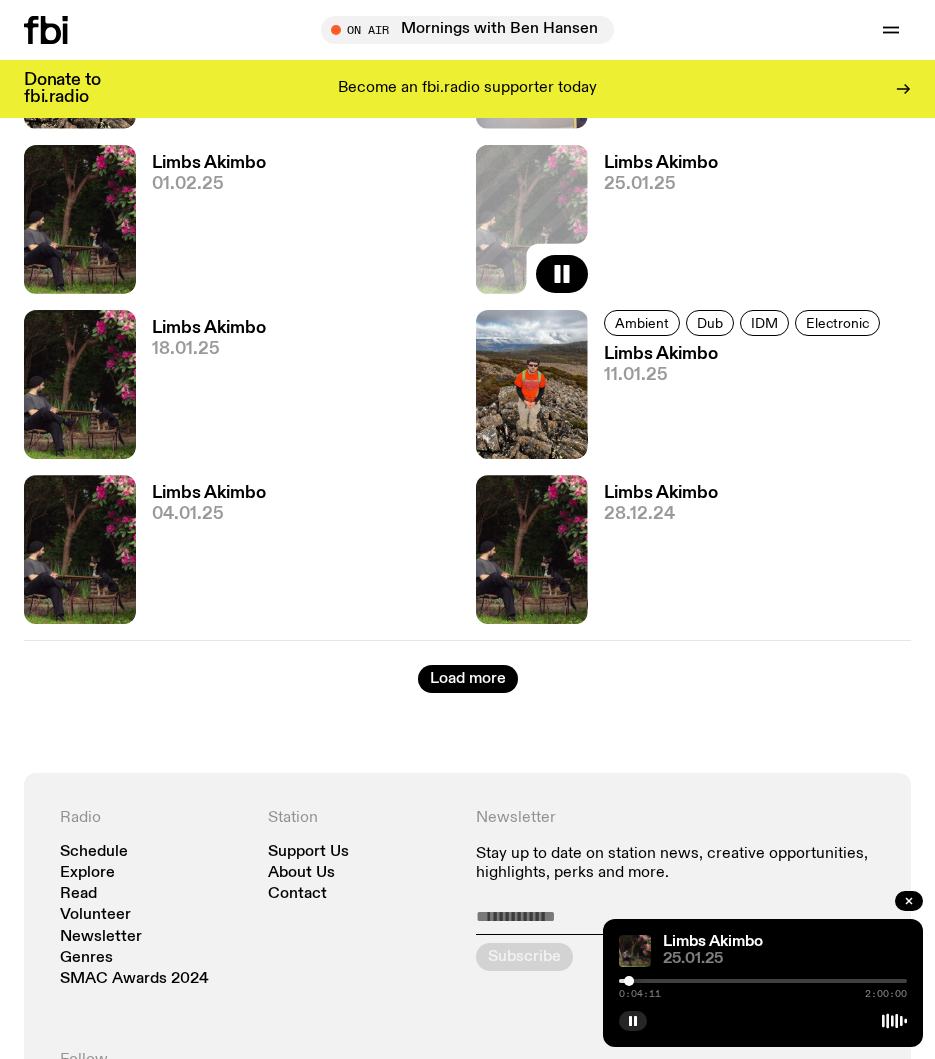 click at bounding box center (485, 981) 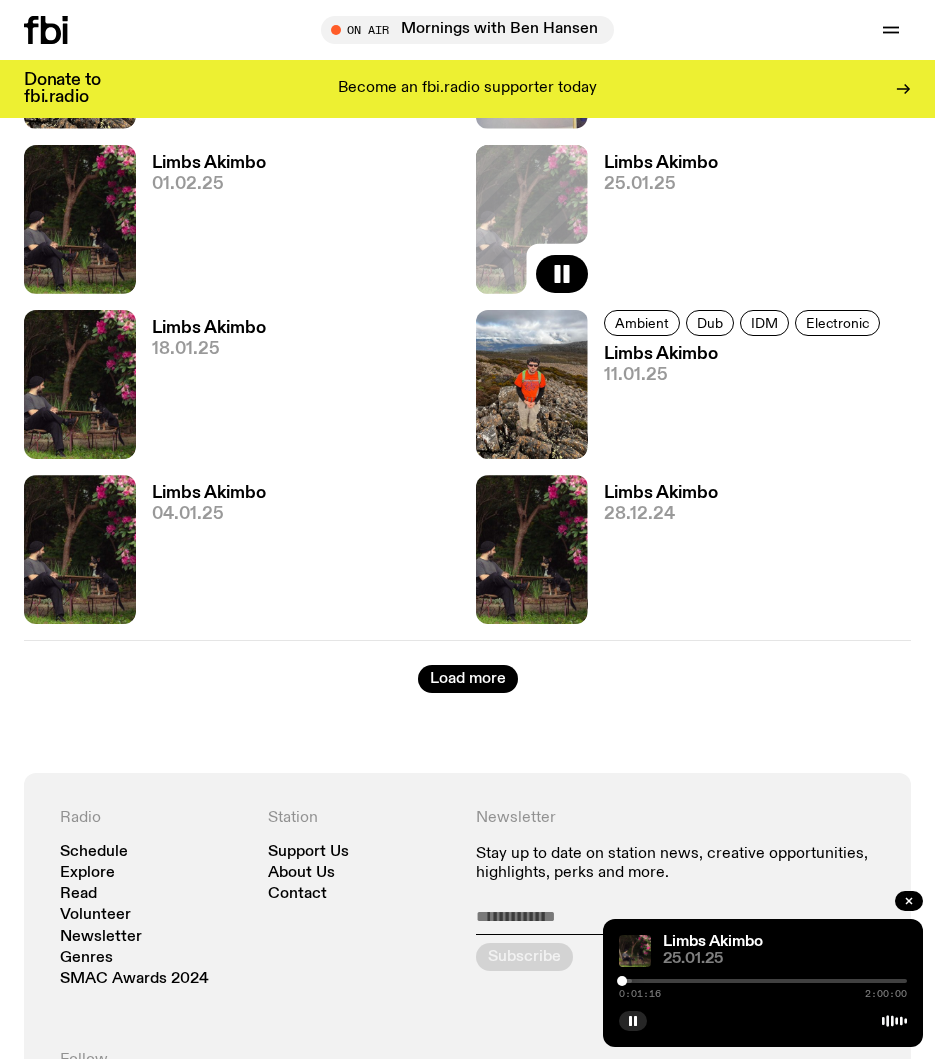 click at bounding box center [622, 981] 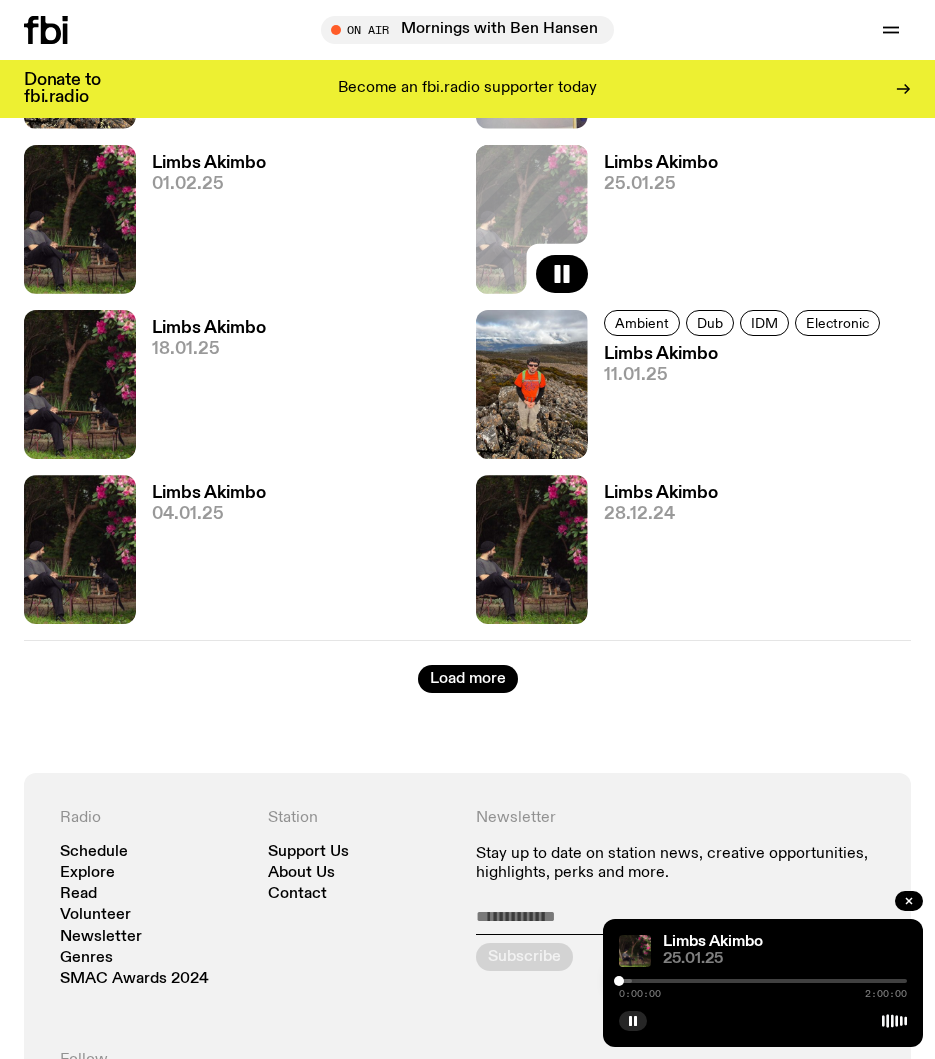 click at bounding box center (619, 981) 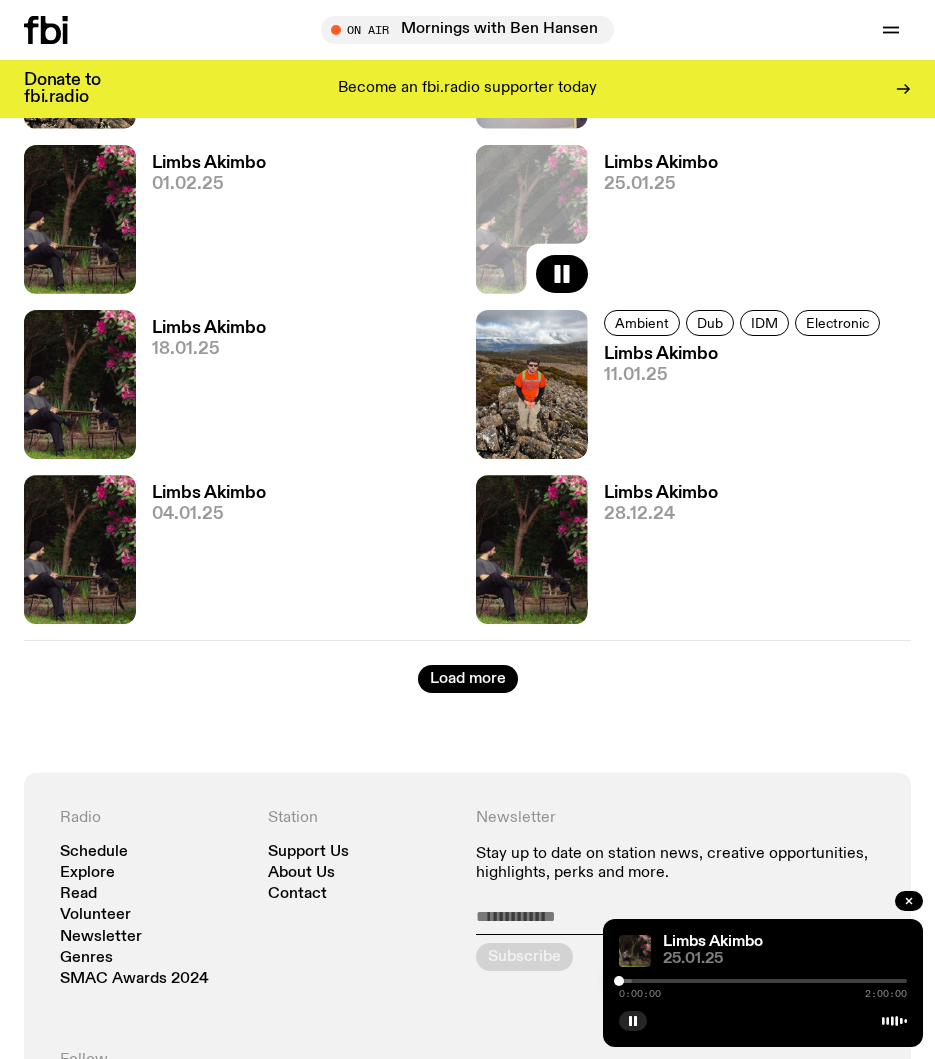 click at bounding box center [619, 981] 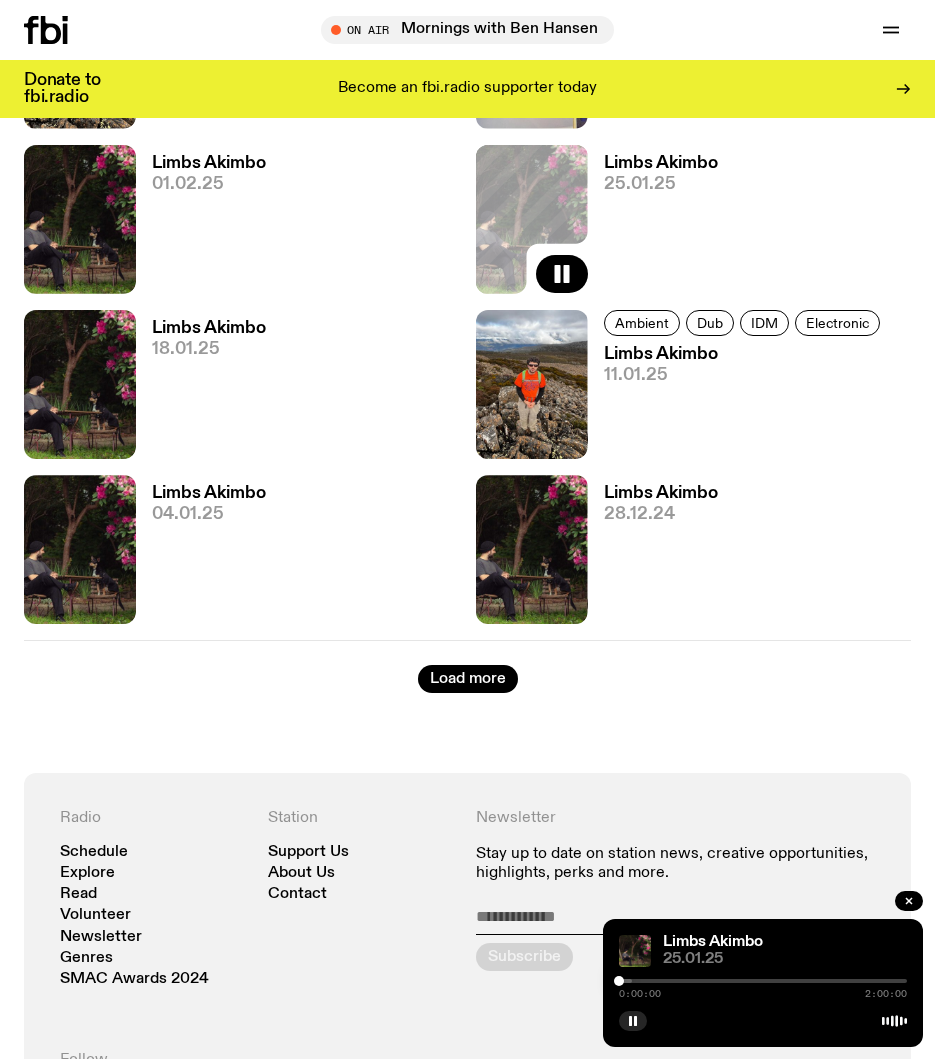 click at bounding box center (619, 981) 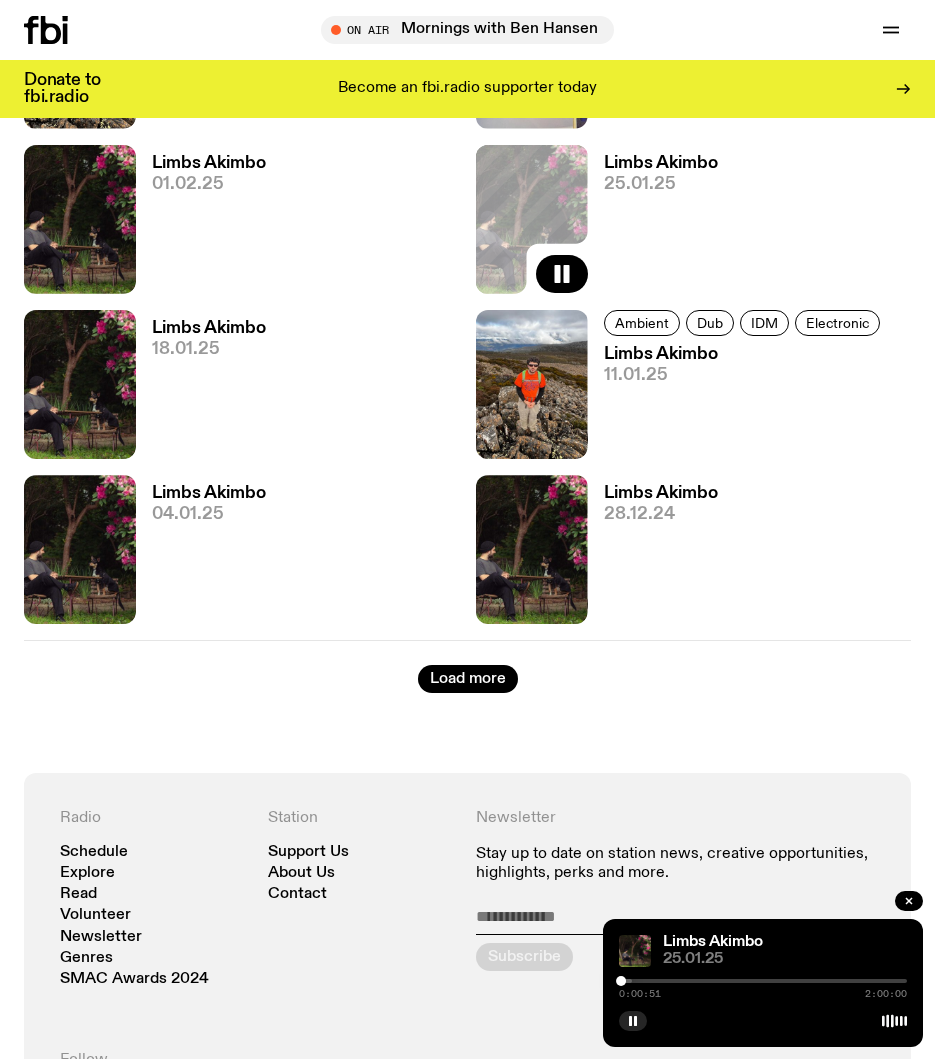 click on "25.01.25" at bounding box center (785, 959) 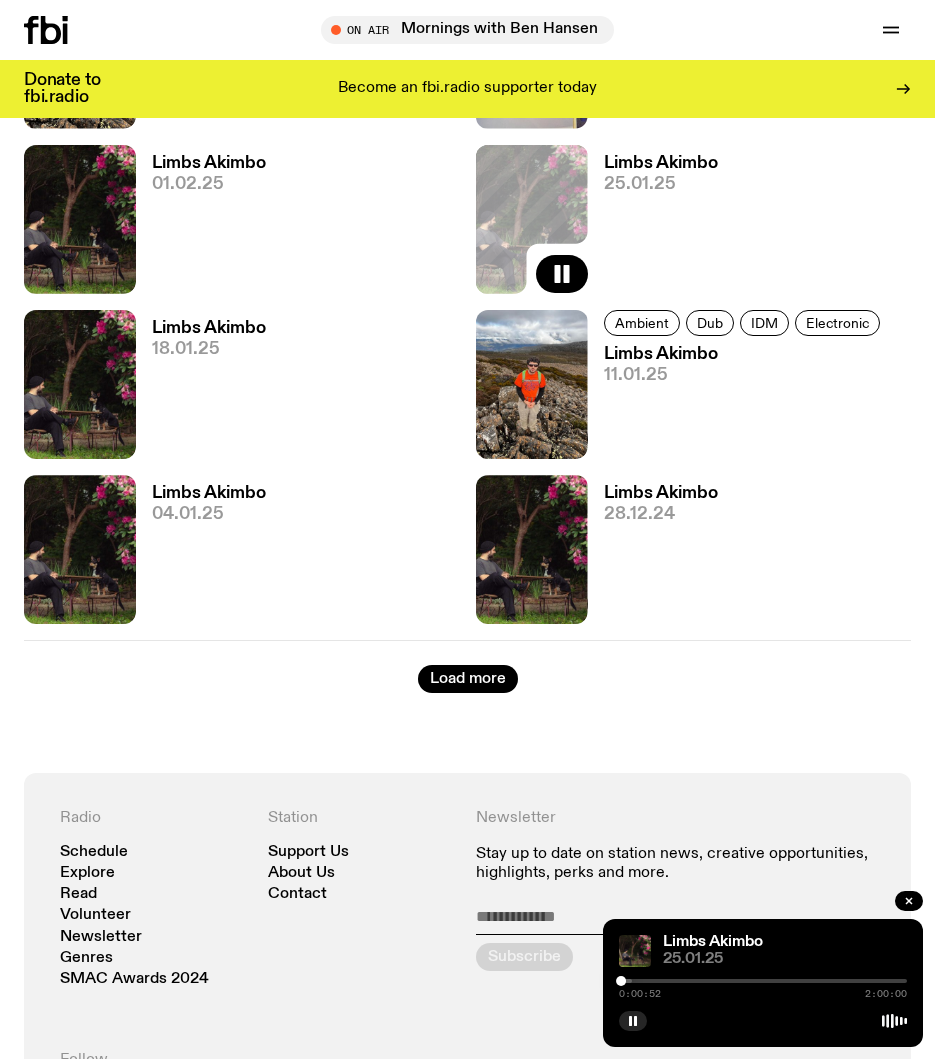 click on "Limbs Akimbo" at bounding box center [783, 942] 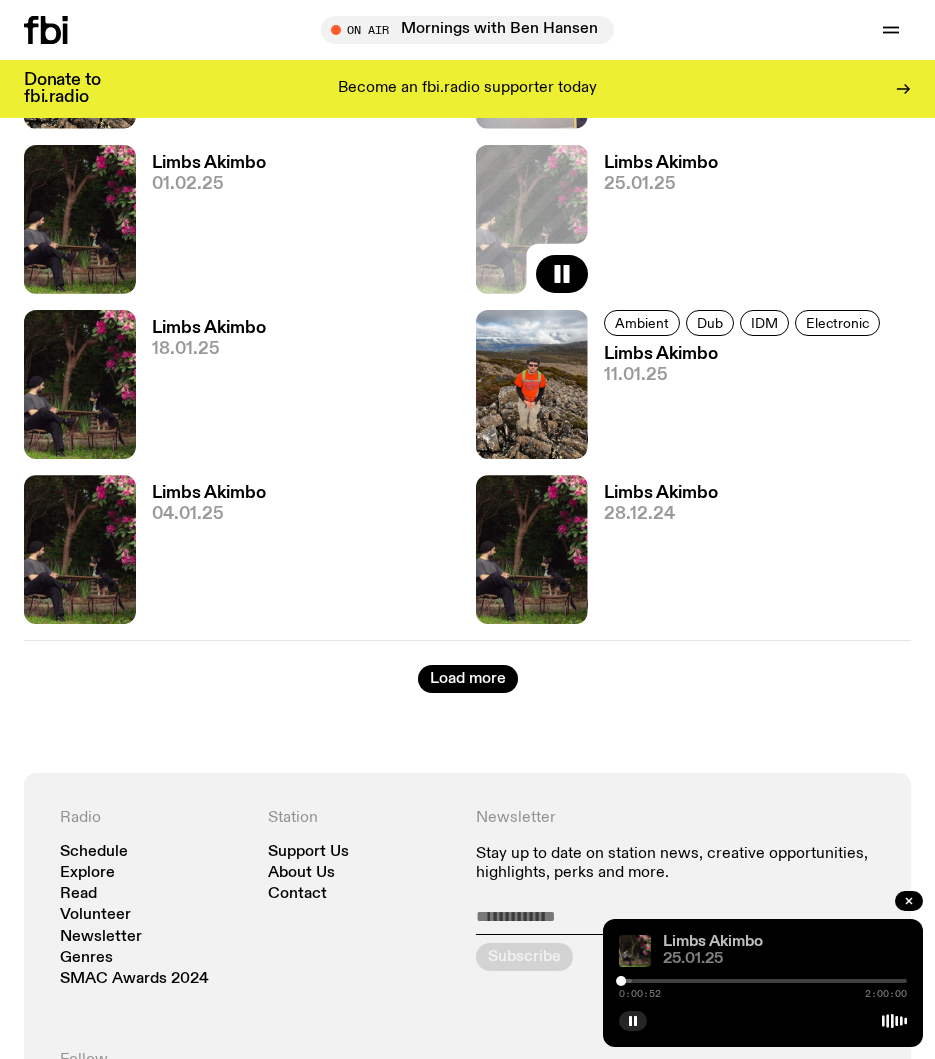 click on "Limbs Akimbo" 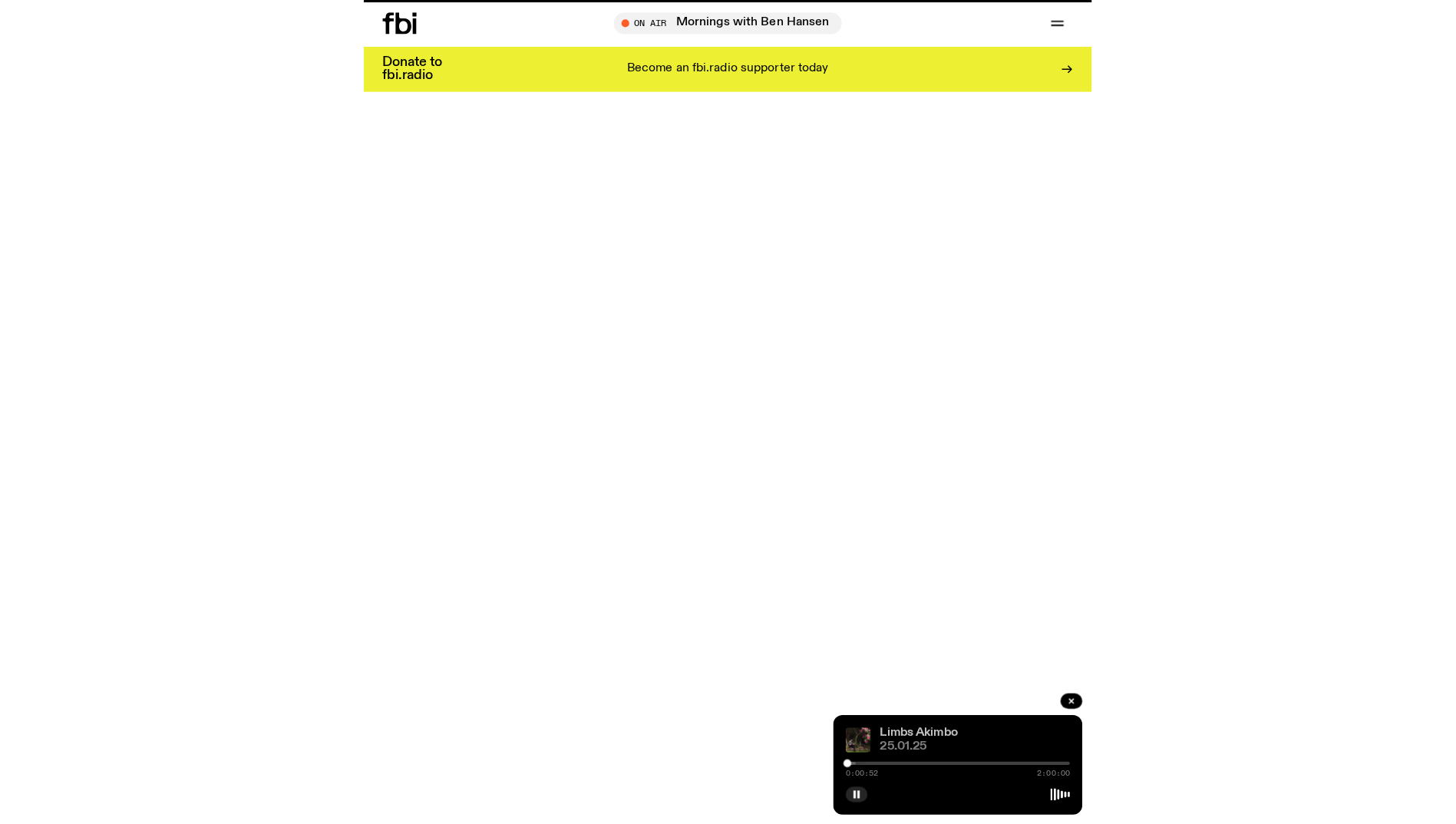 scroll, scrollTop: 0, scrollLeft: 0, axis: both 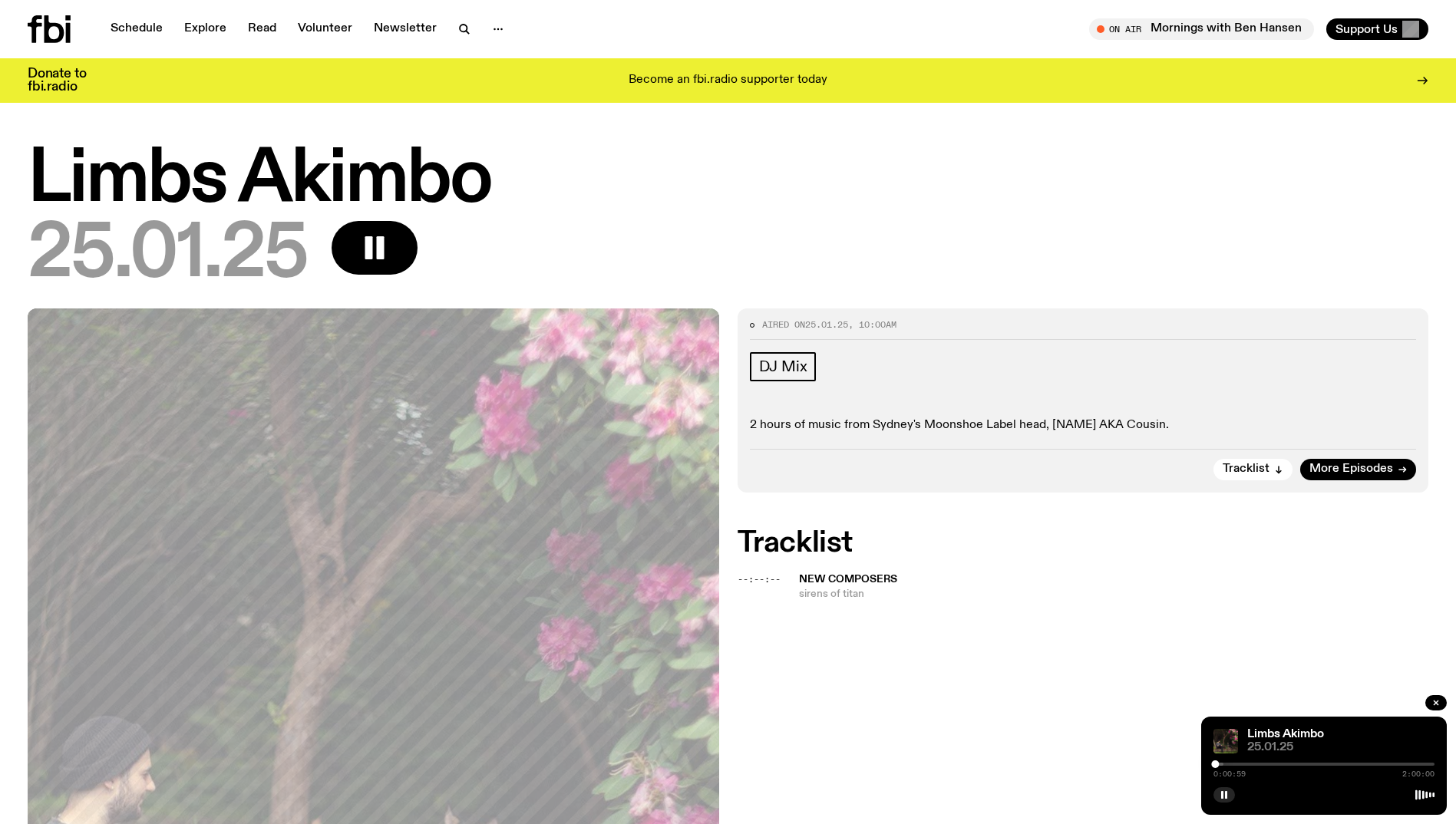 drag, startPoint x: 1267, startPoint y: 759, endPoint x: 1038, endPoint y: 681, distance: 241.91941 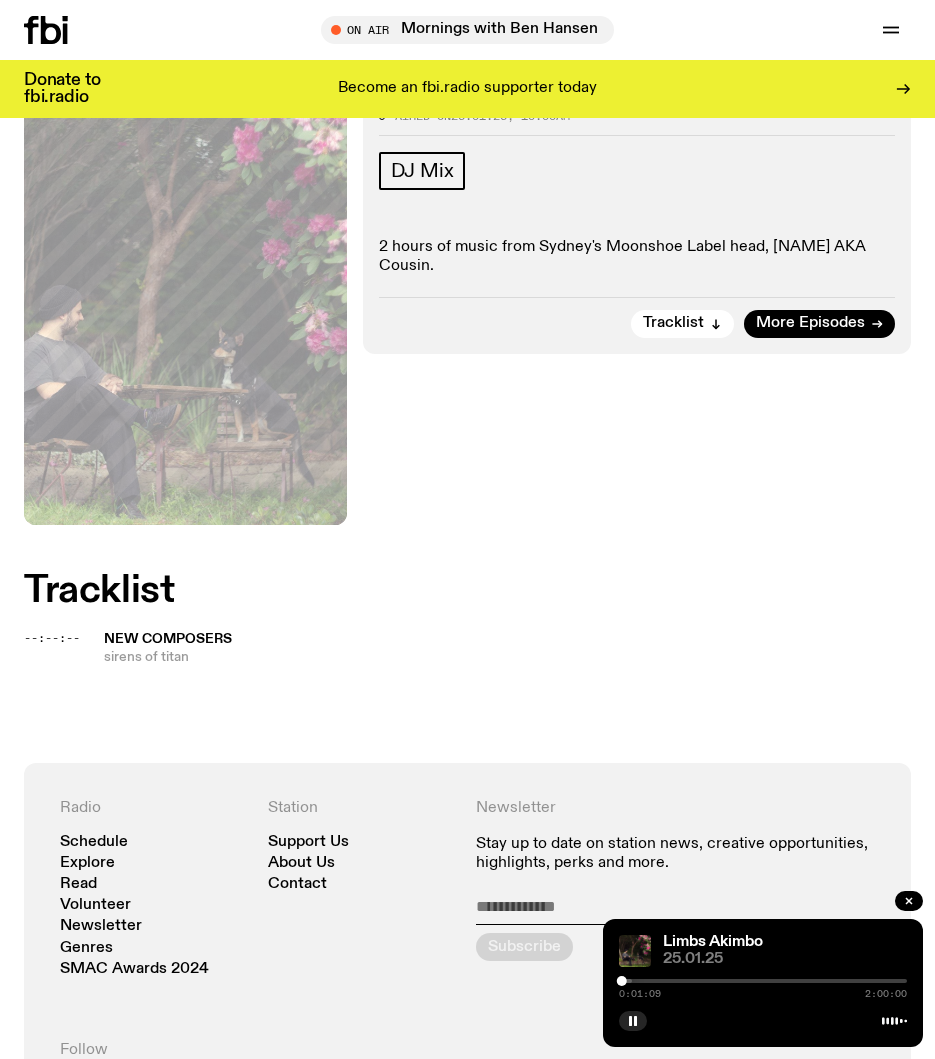 scroll, scrollTop: 500, scrollLeft: 0, axis: vertical 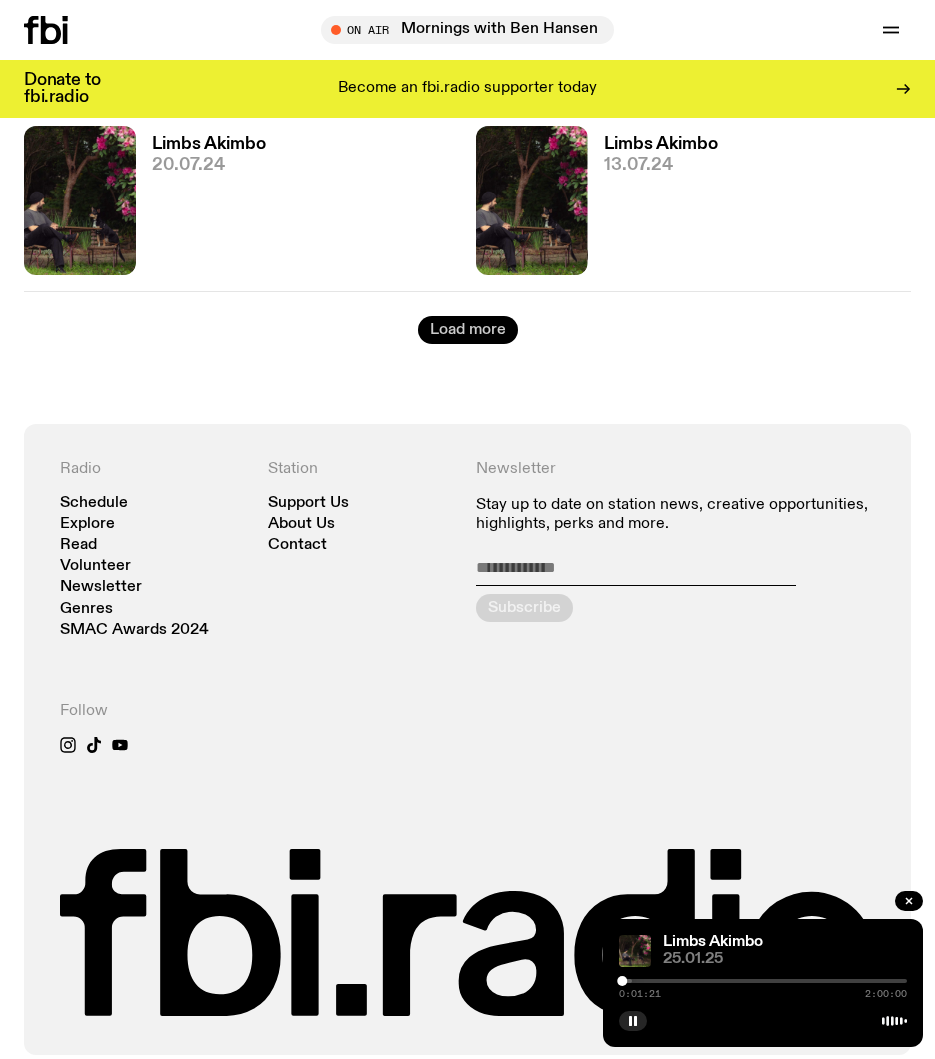 click on "Load more" at bounding box center [468, 330] 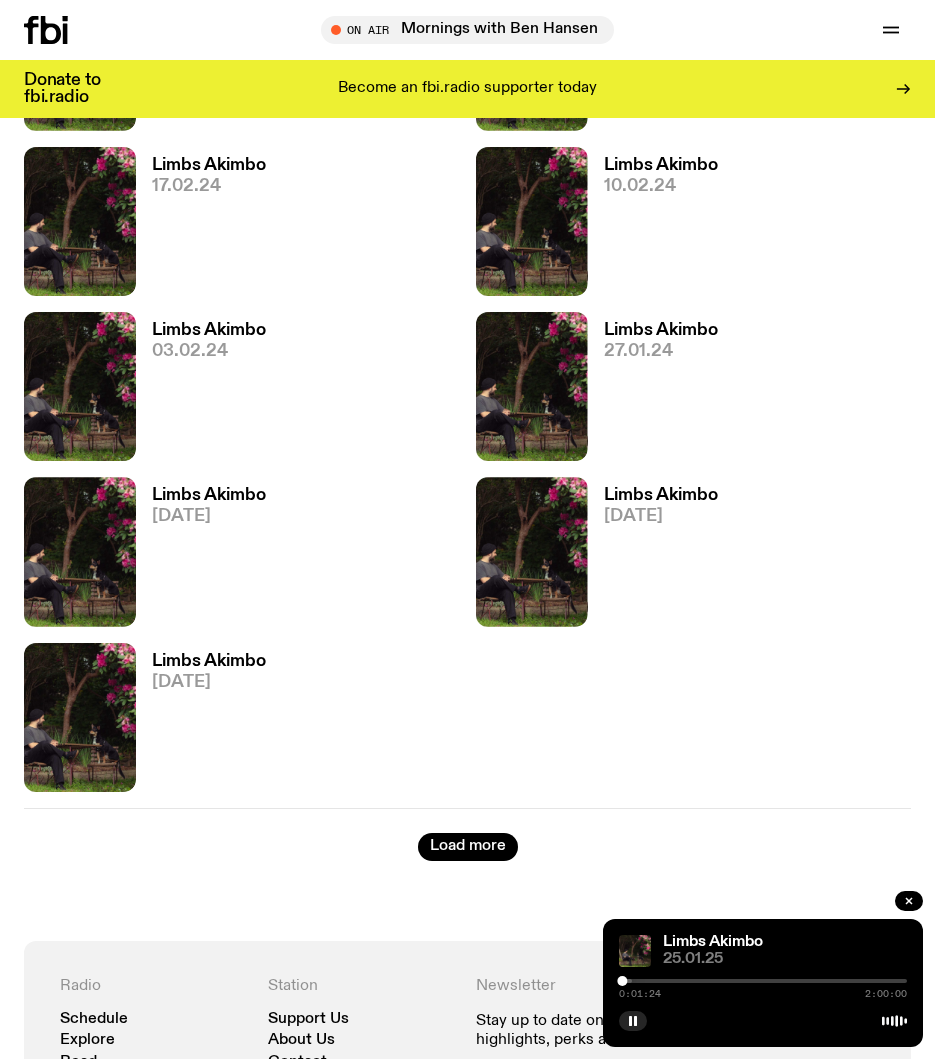 scroll, scrollTop: 7666, scrollLeft: 0, axis: vertical 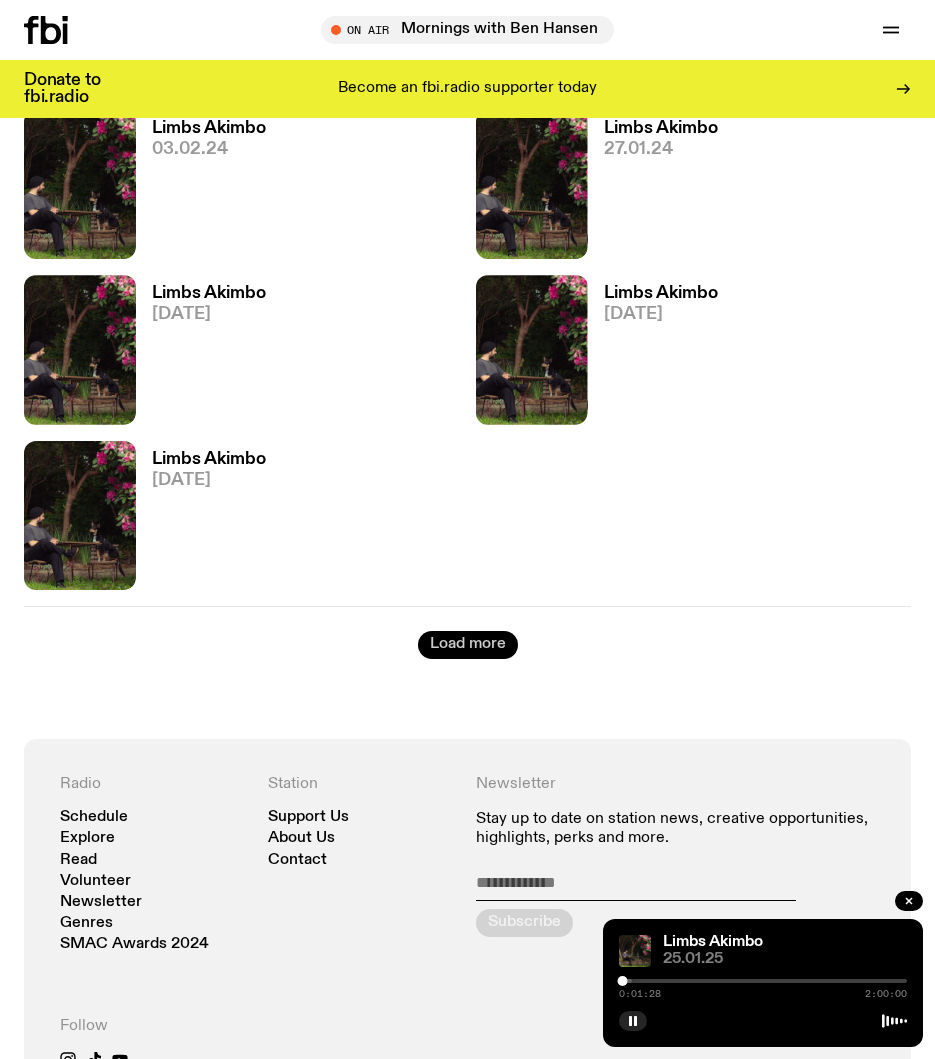 click on "Load more" at bounding box center [468, 645] 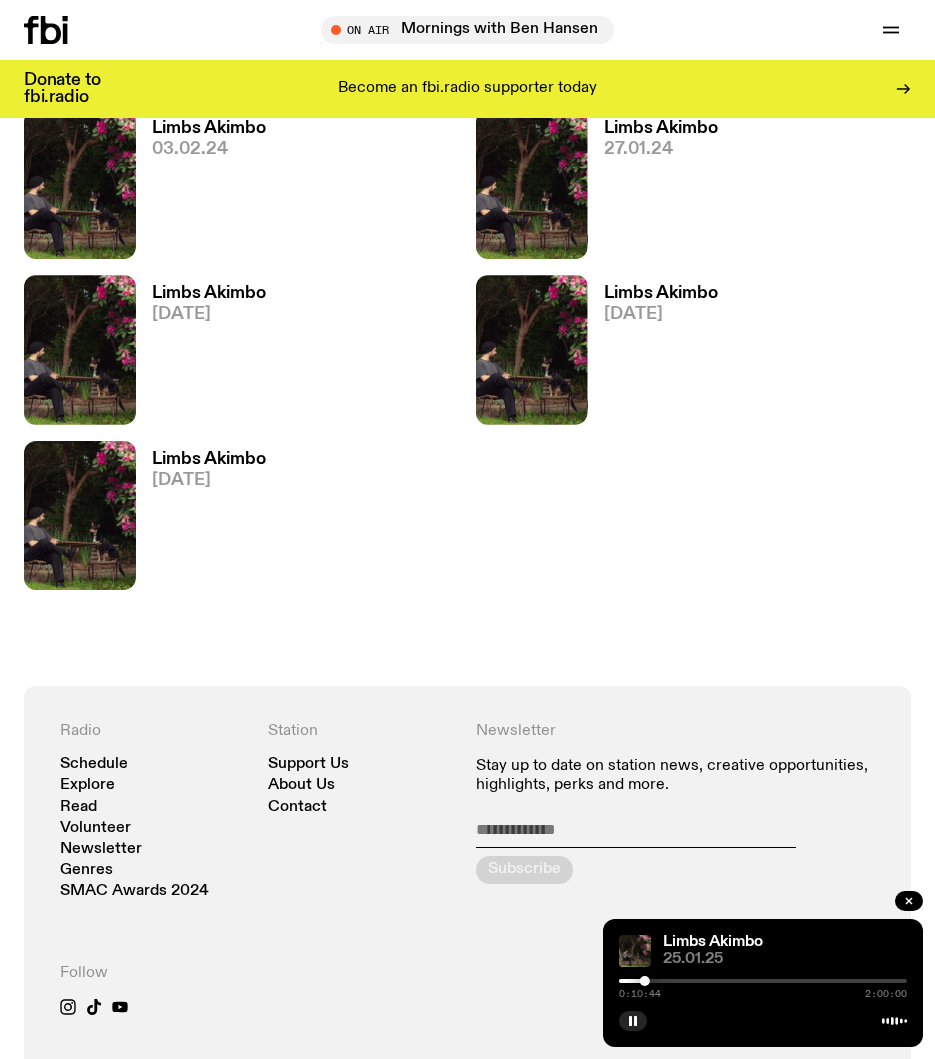 click on "Limbs Akimbo" at bounding box center (209, 459) 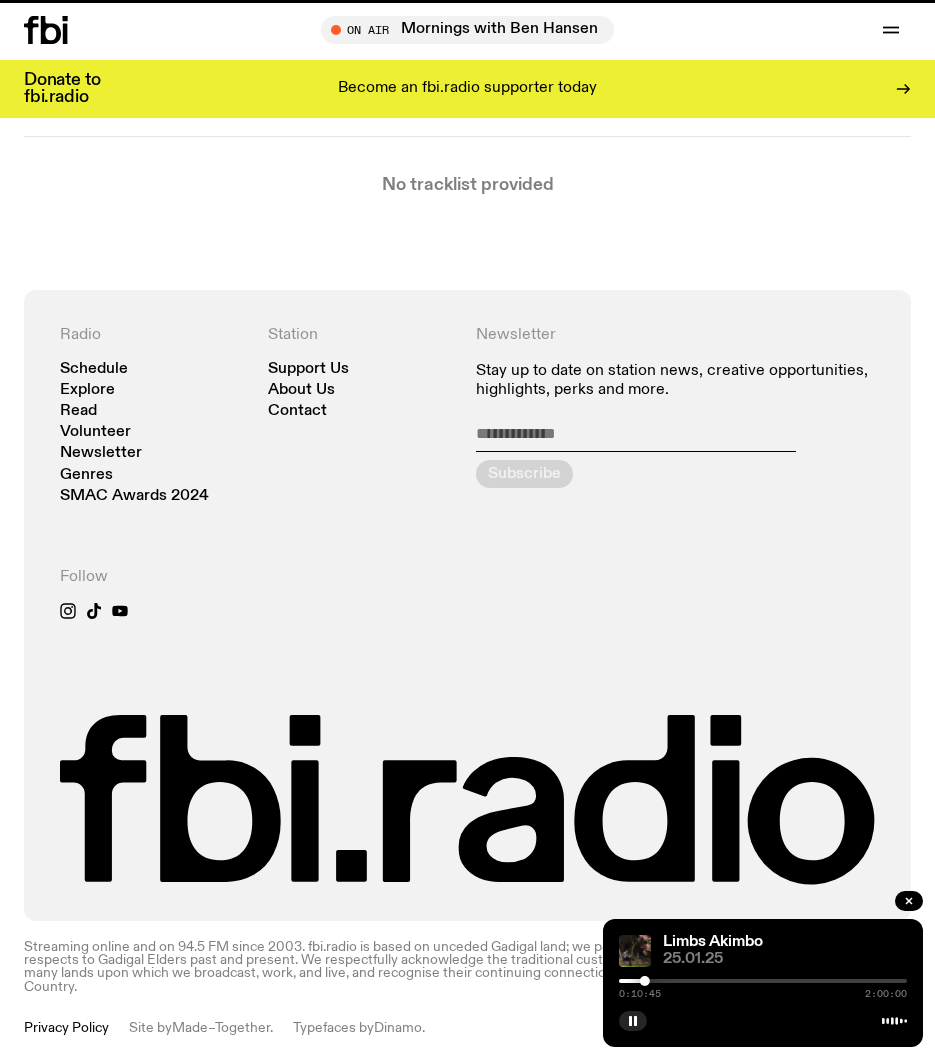 scroll, scrollTop: 0, scrollLeft: 0, axis: both 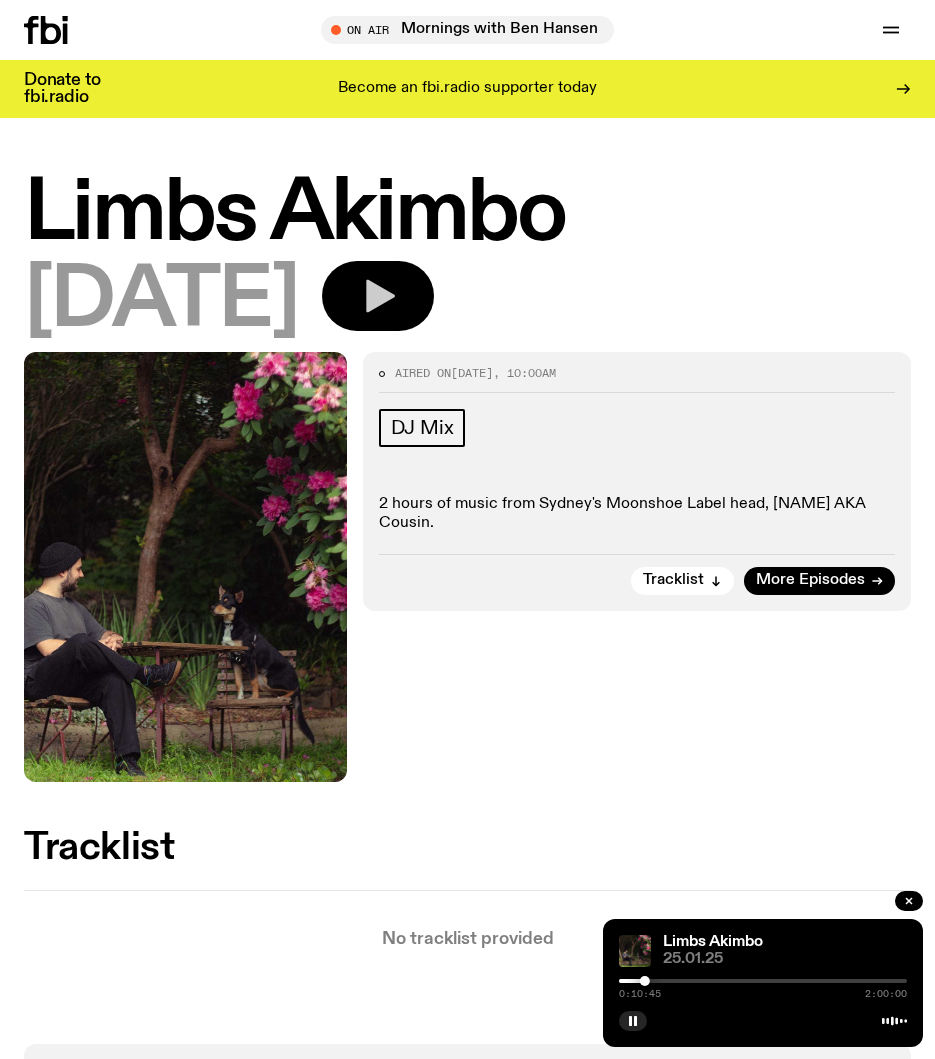 click 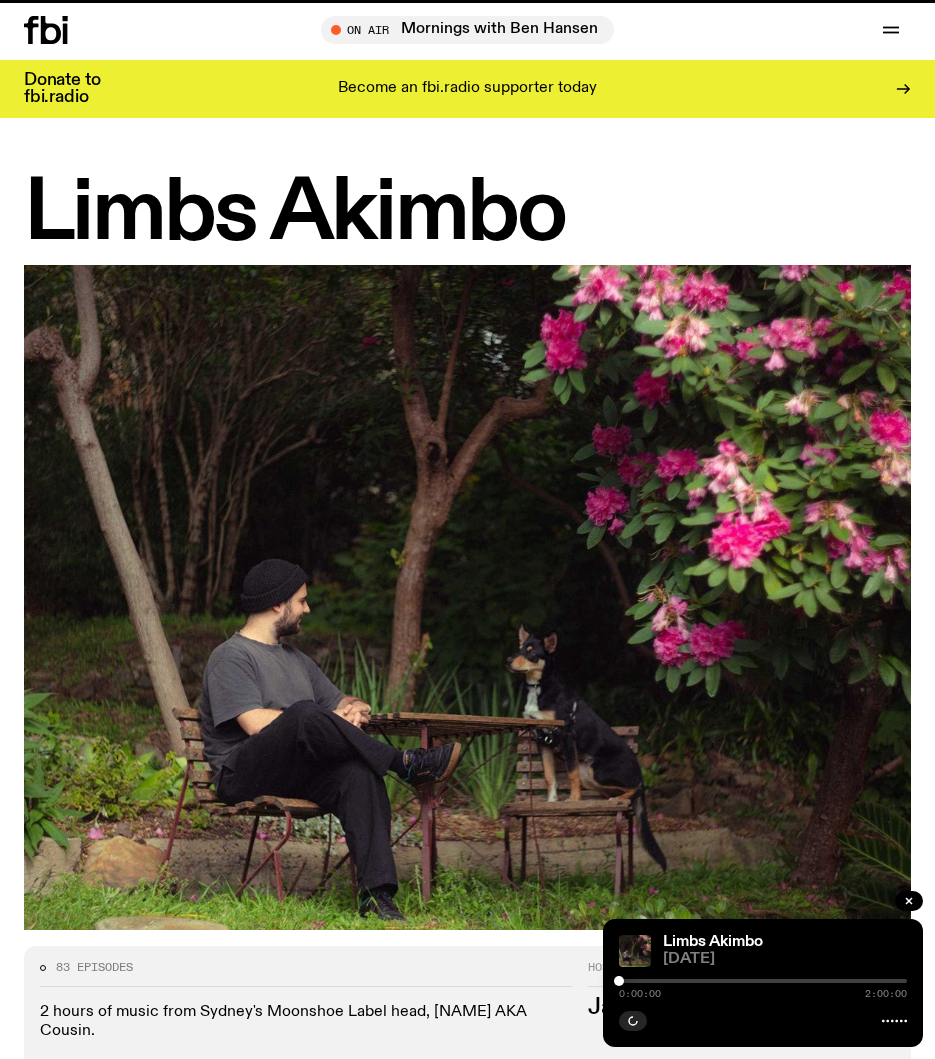 scroll, scrollTop: 7666, scrollLeft: 0, axis: vertical 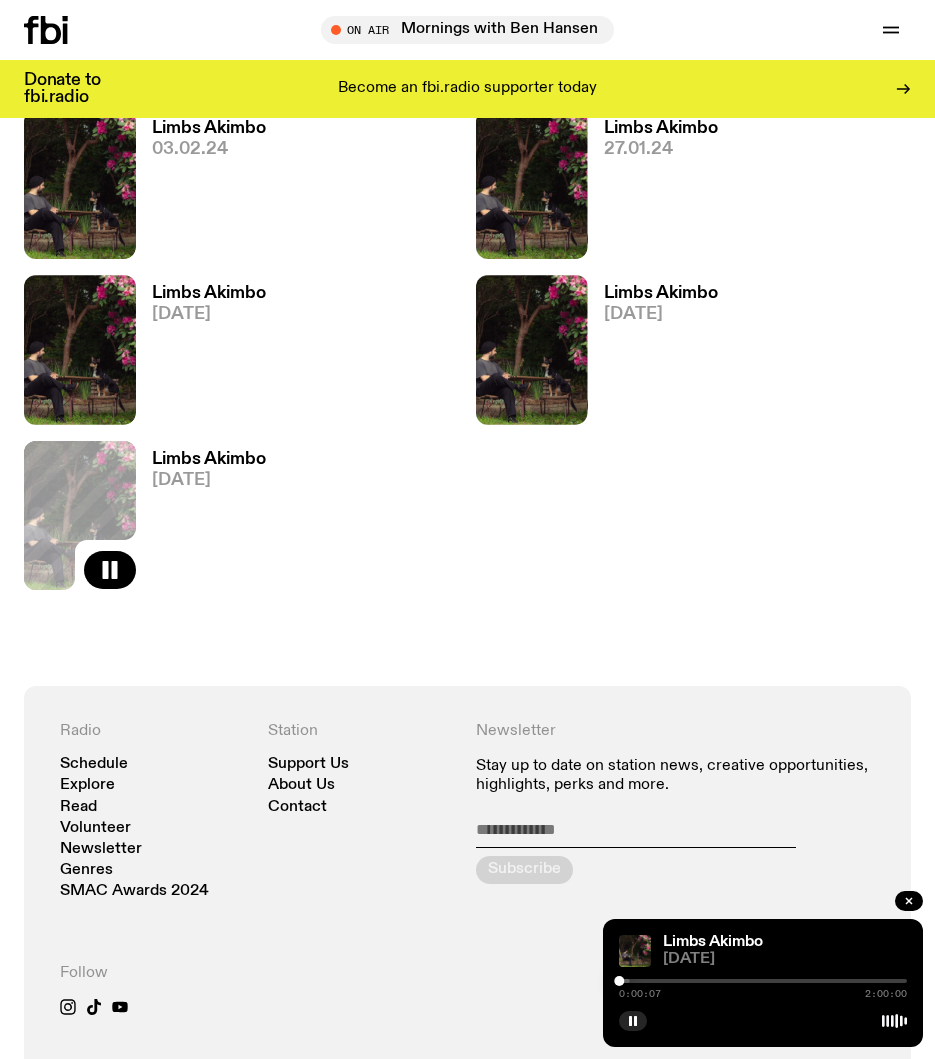click at bounding box center (619, 981) 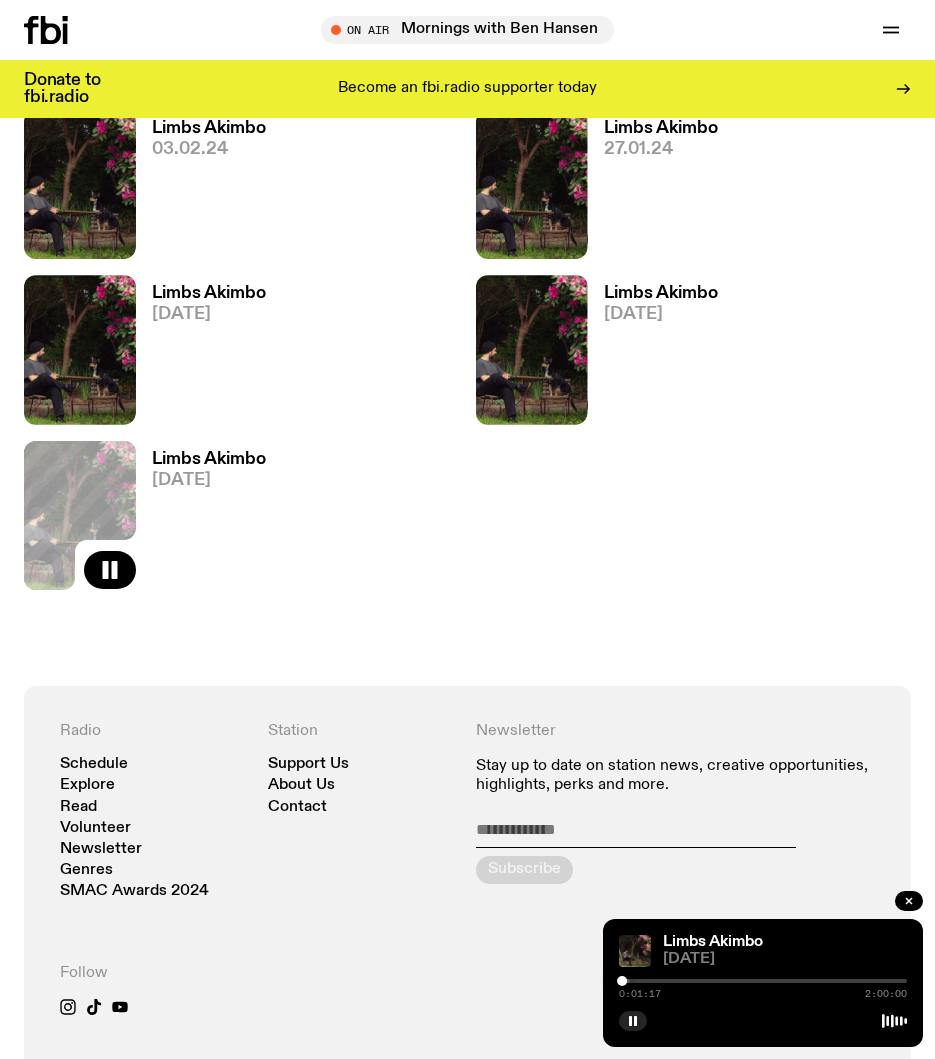 click at bounding box center [622, 981] 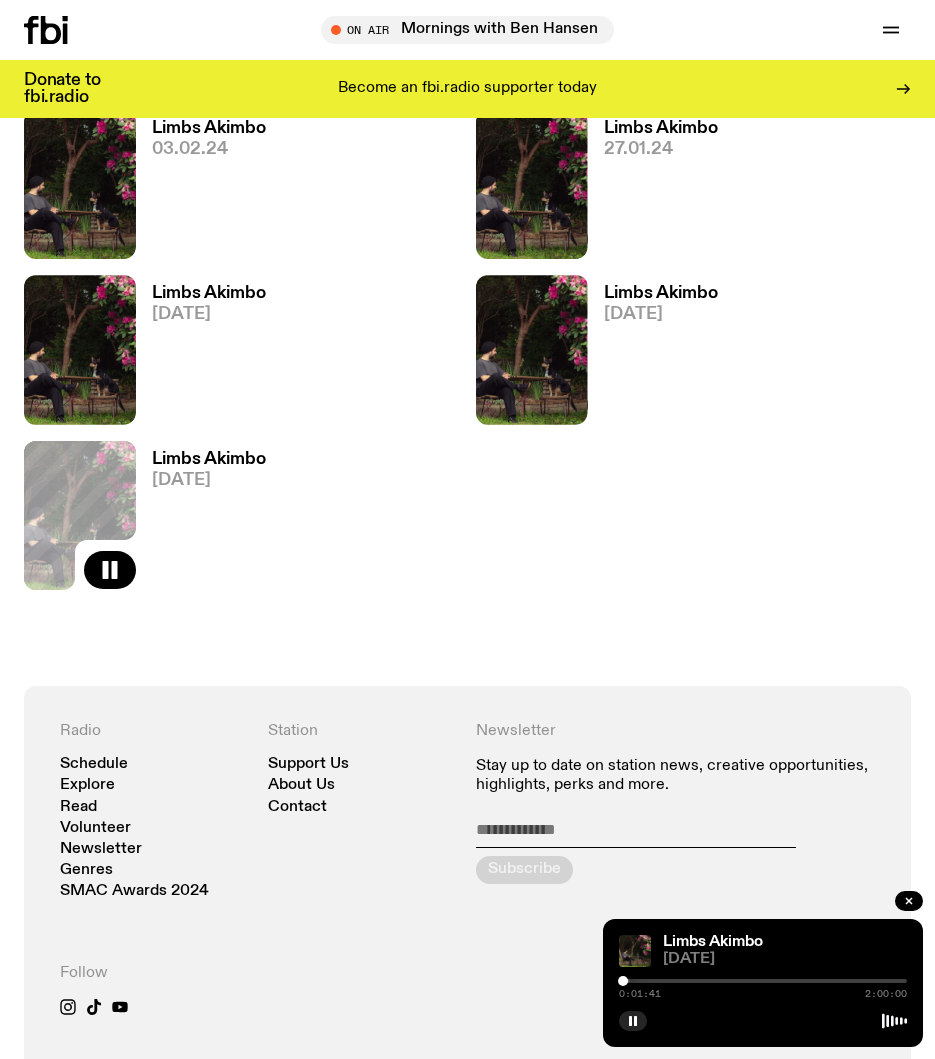 click at bounding box center (763, 981) 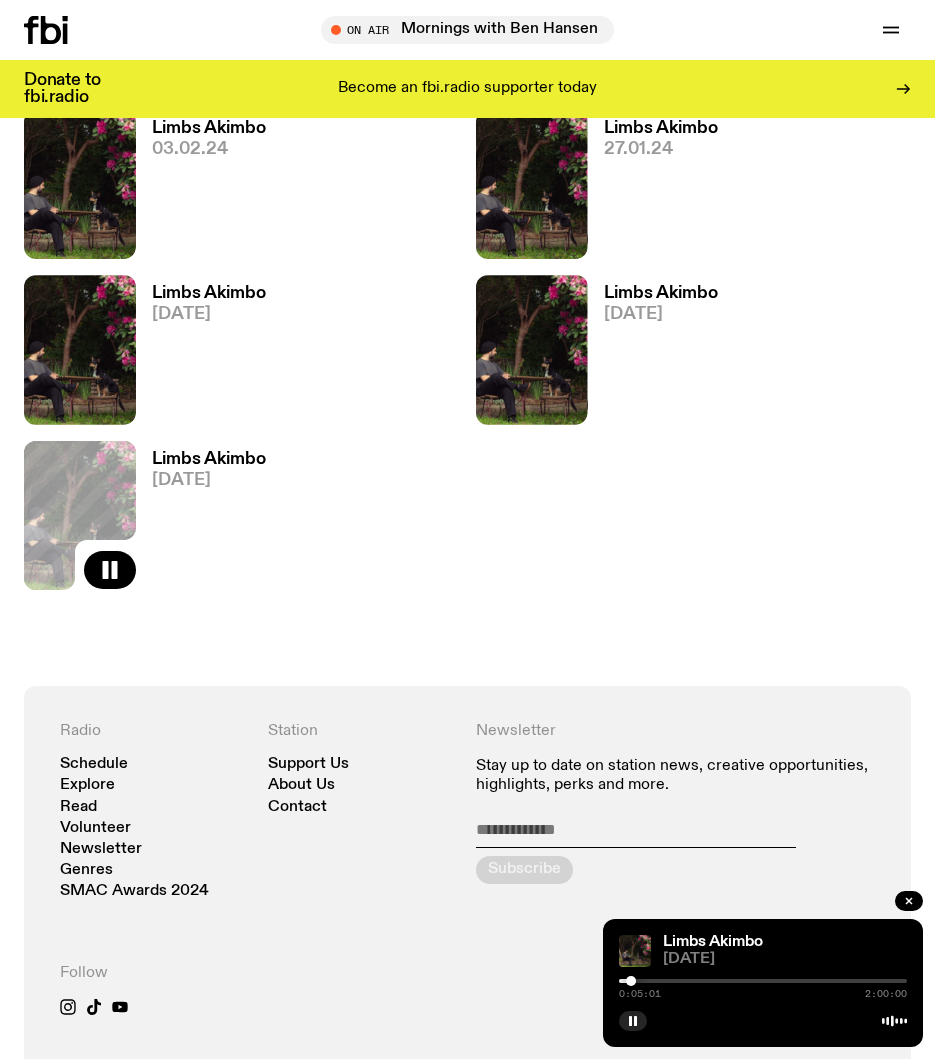 click at bounding box center (763, 981) 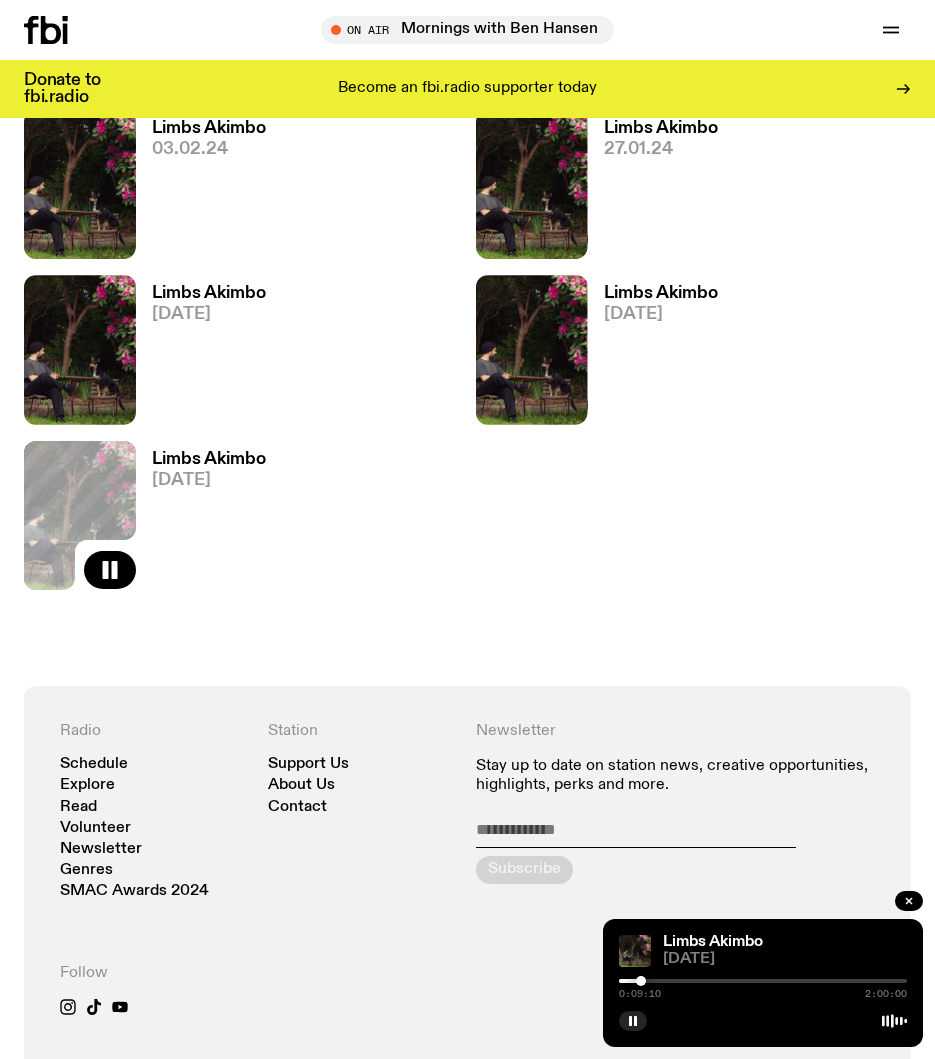 click at bounding box center [497, 981] 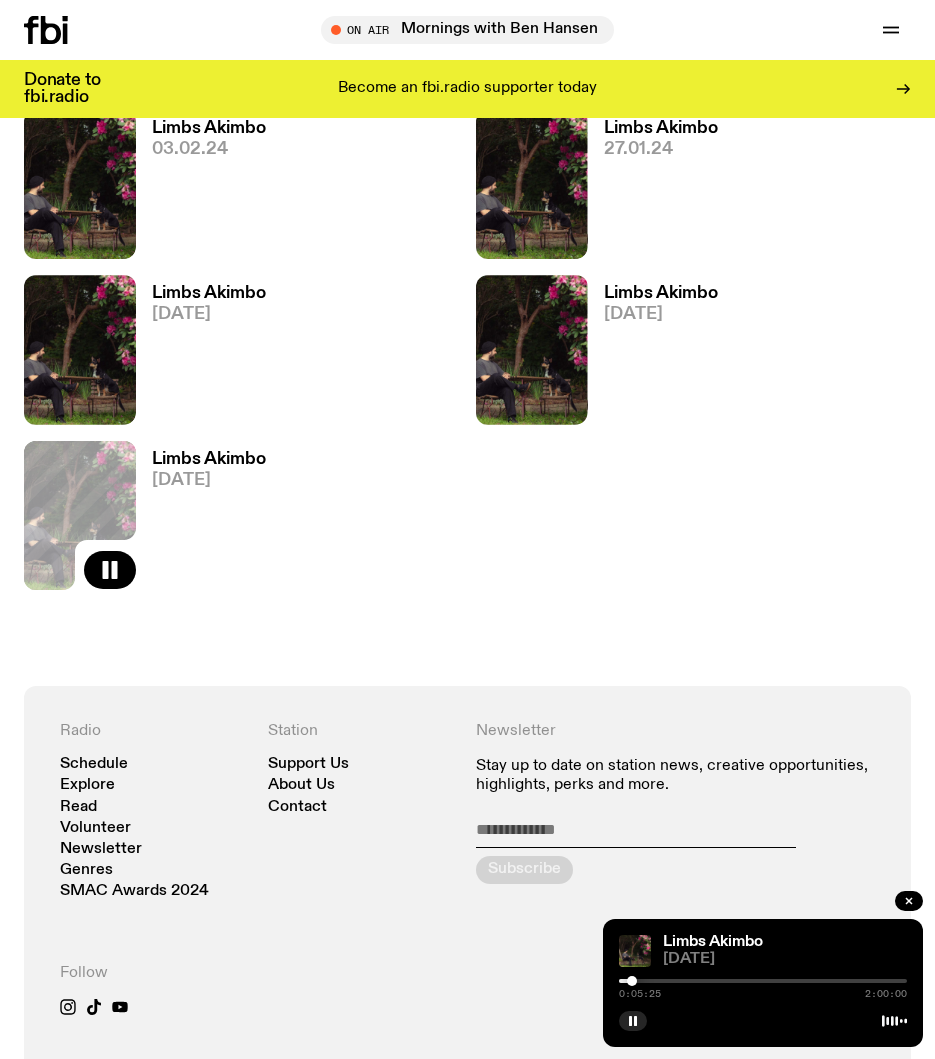 click at bounding box center [763, 981] 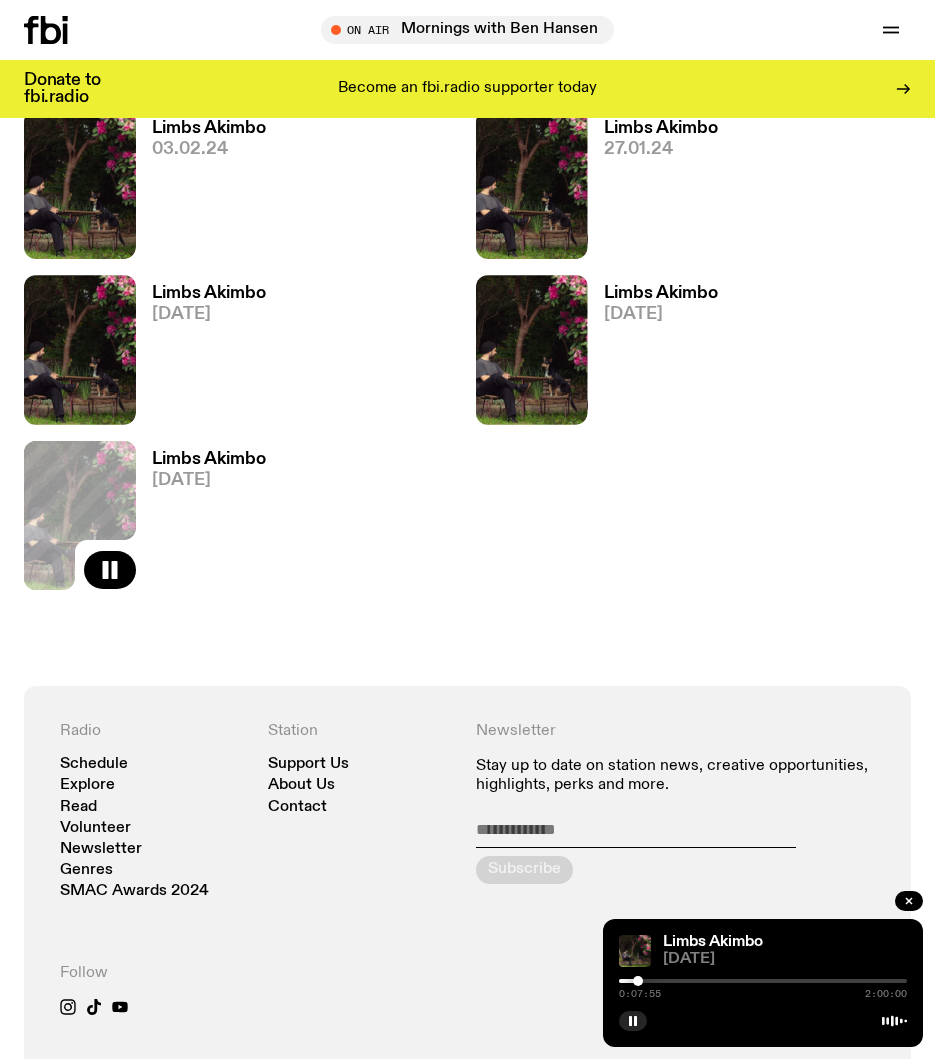 click on "[TIME] [TIME]" at bounding box center [763, 987] 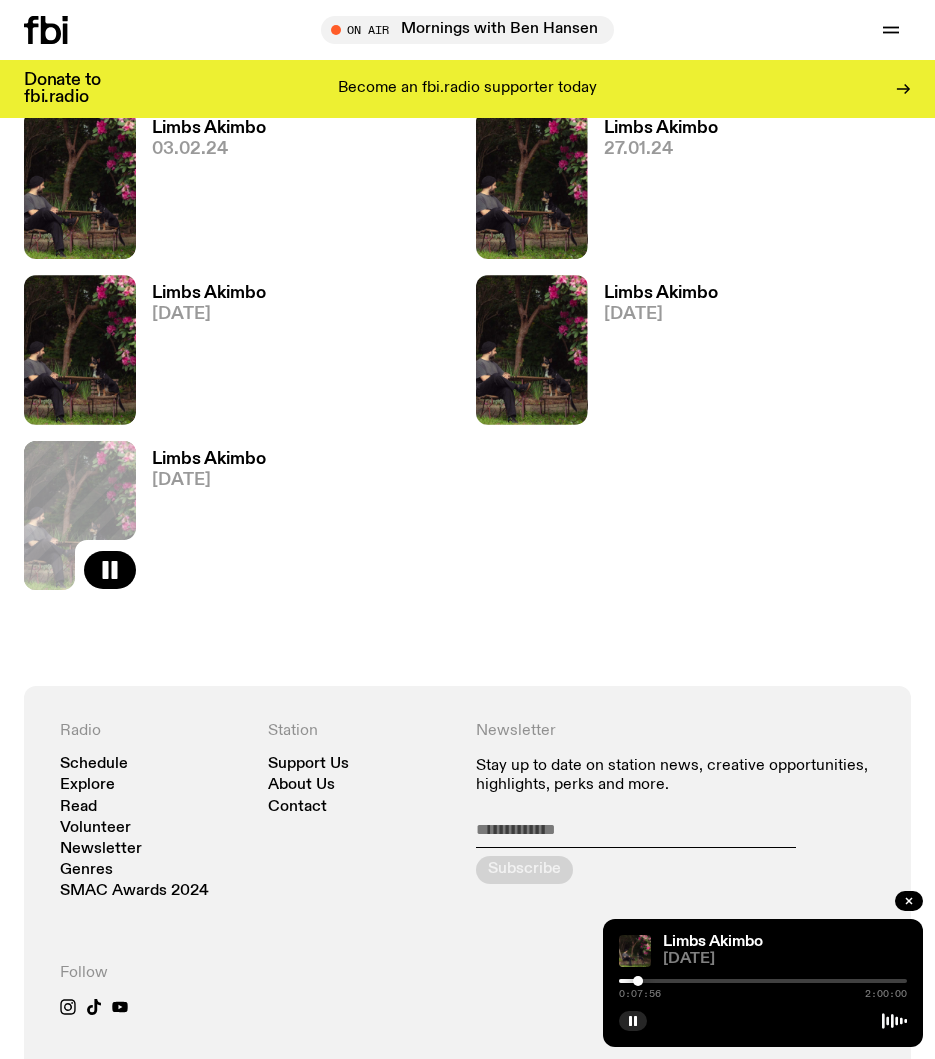 click at bounding box center [763, 981] 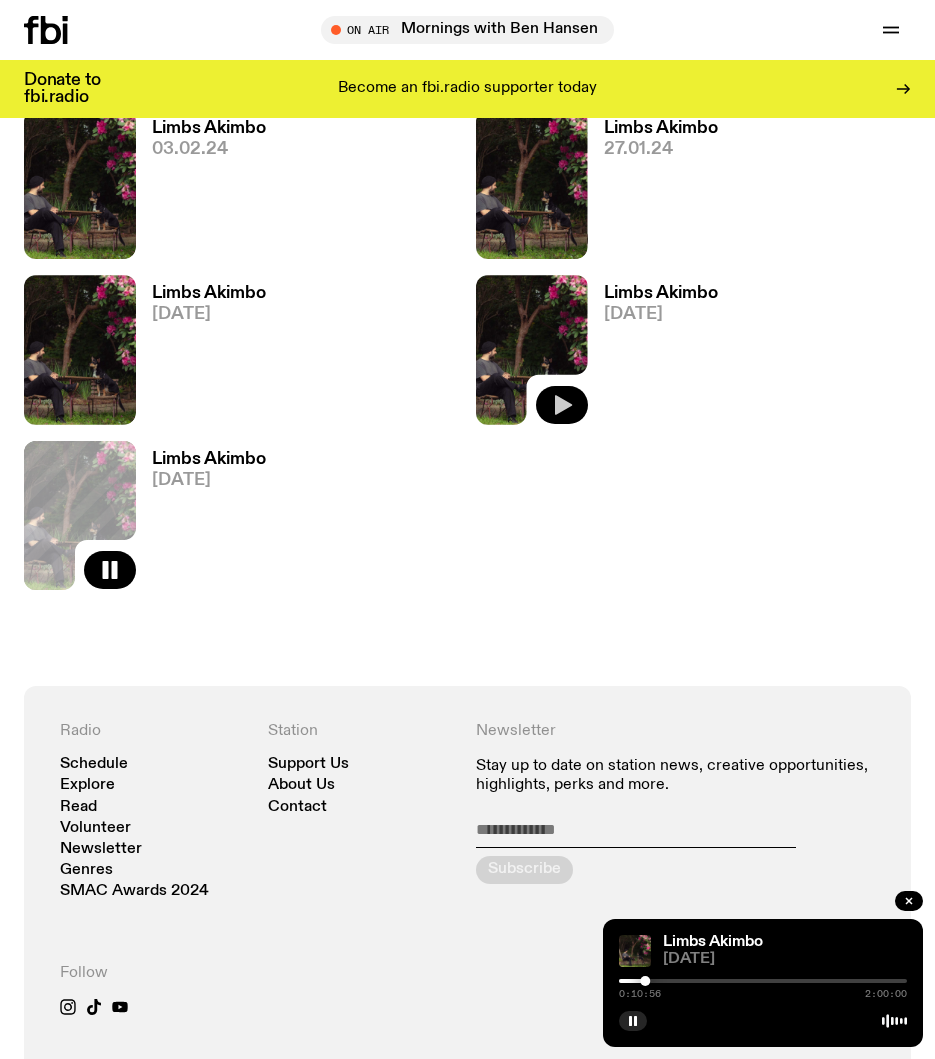 click 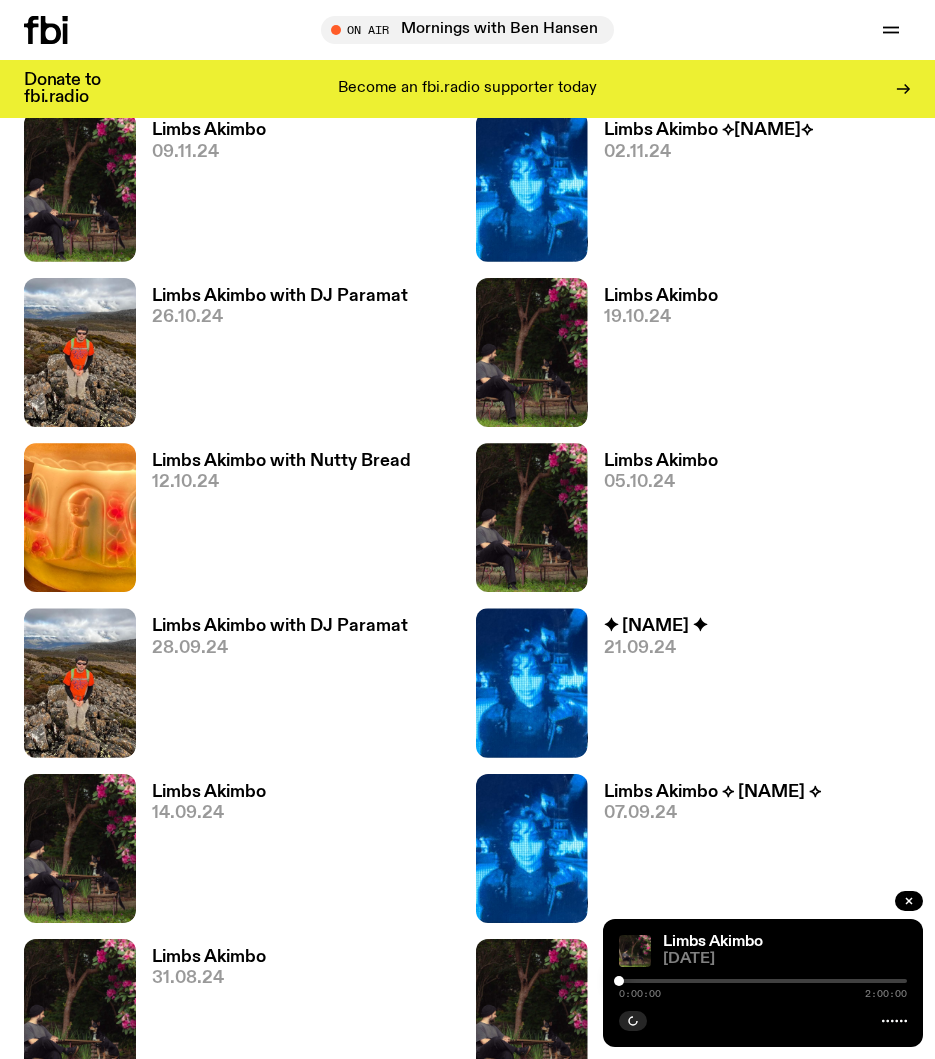 scroll, scrollTop: 4333, scrollLeft: 0, axis: vertical 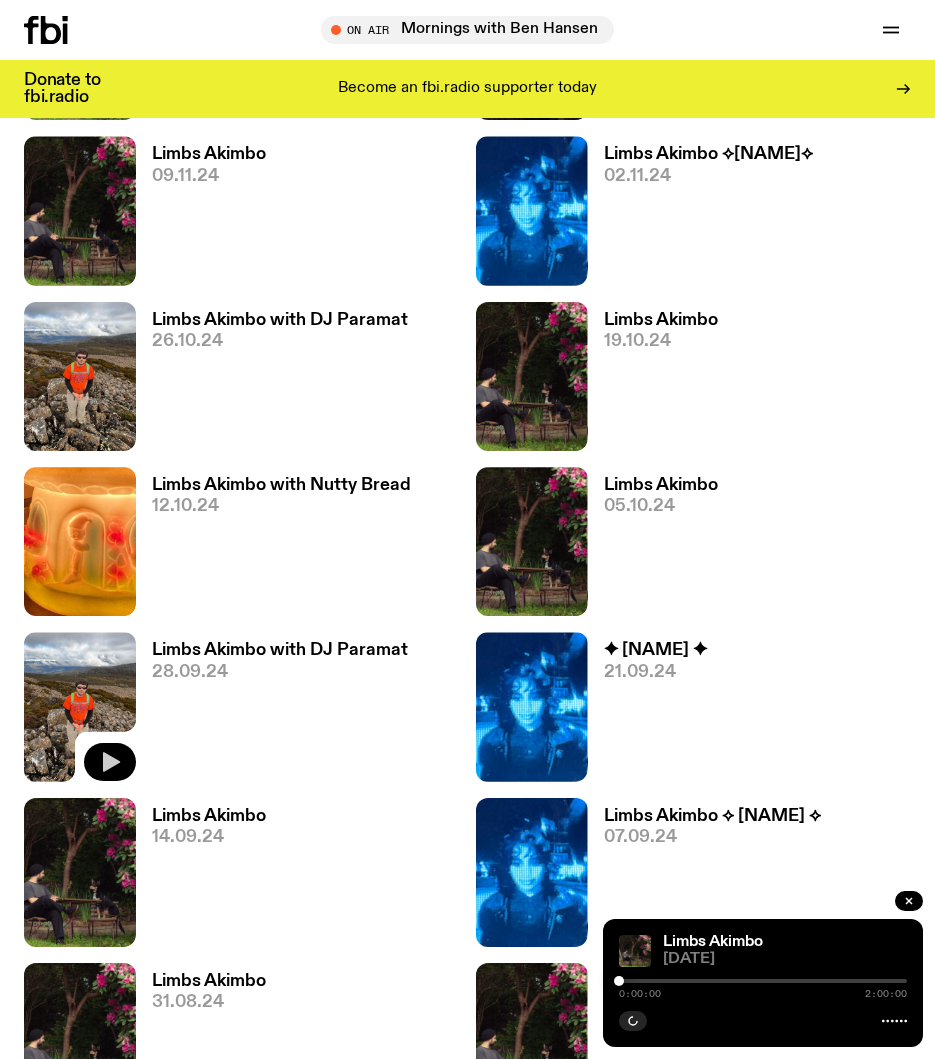 click 